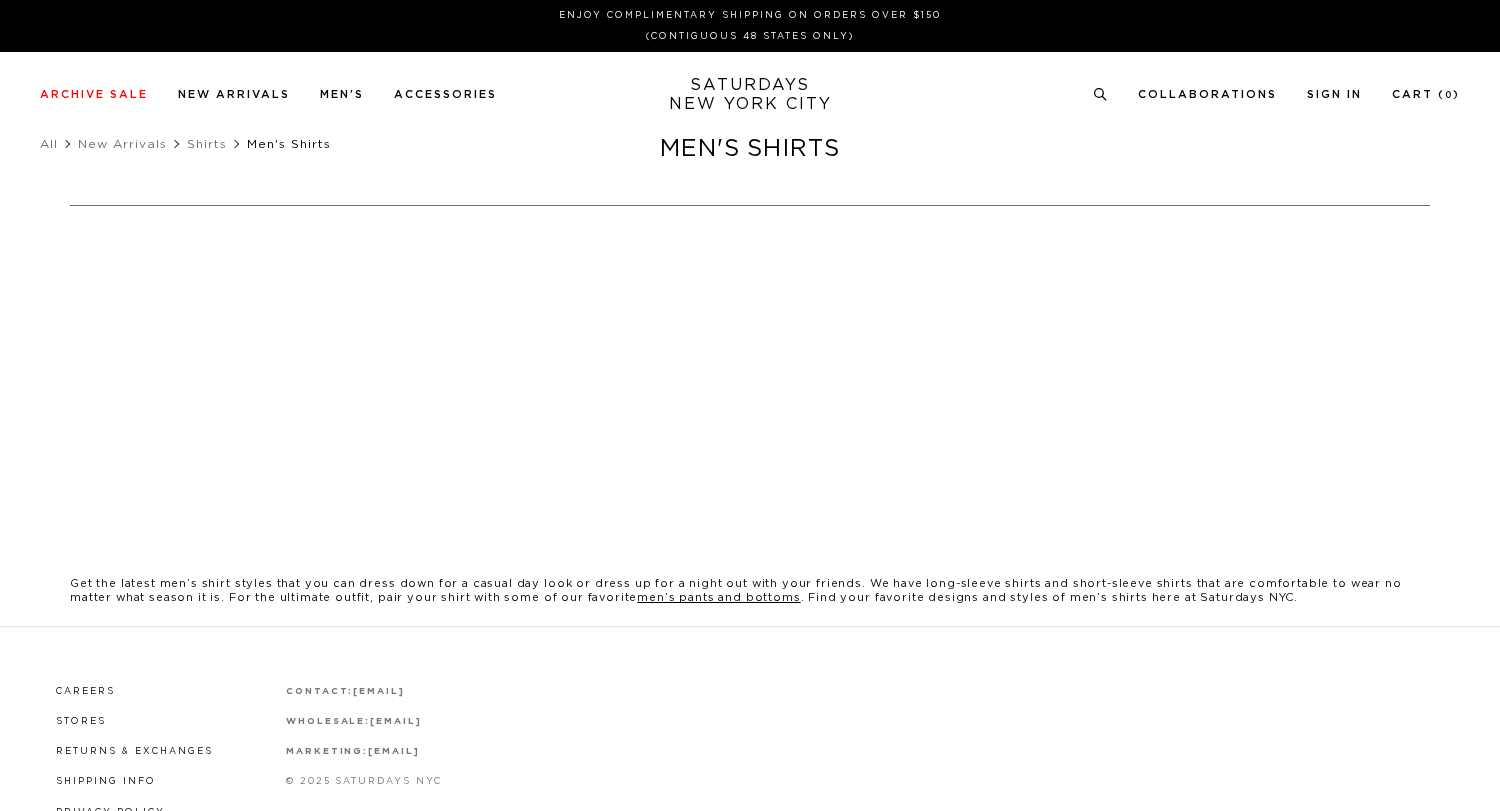 scroll, scrollTop: 0, scrollLeft: 0, axis: both 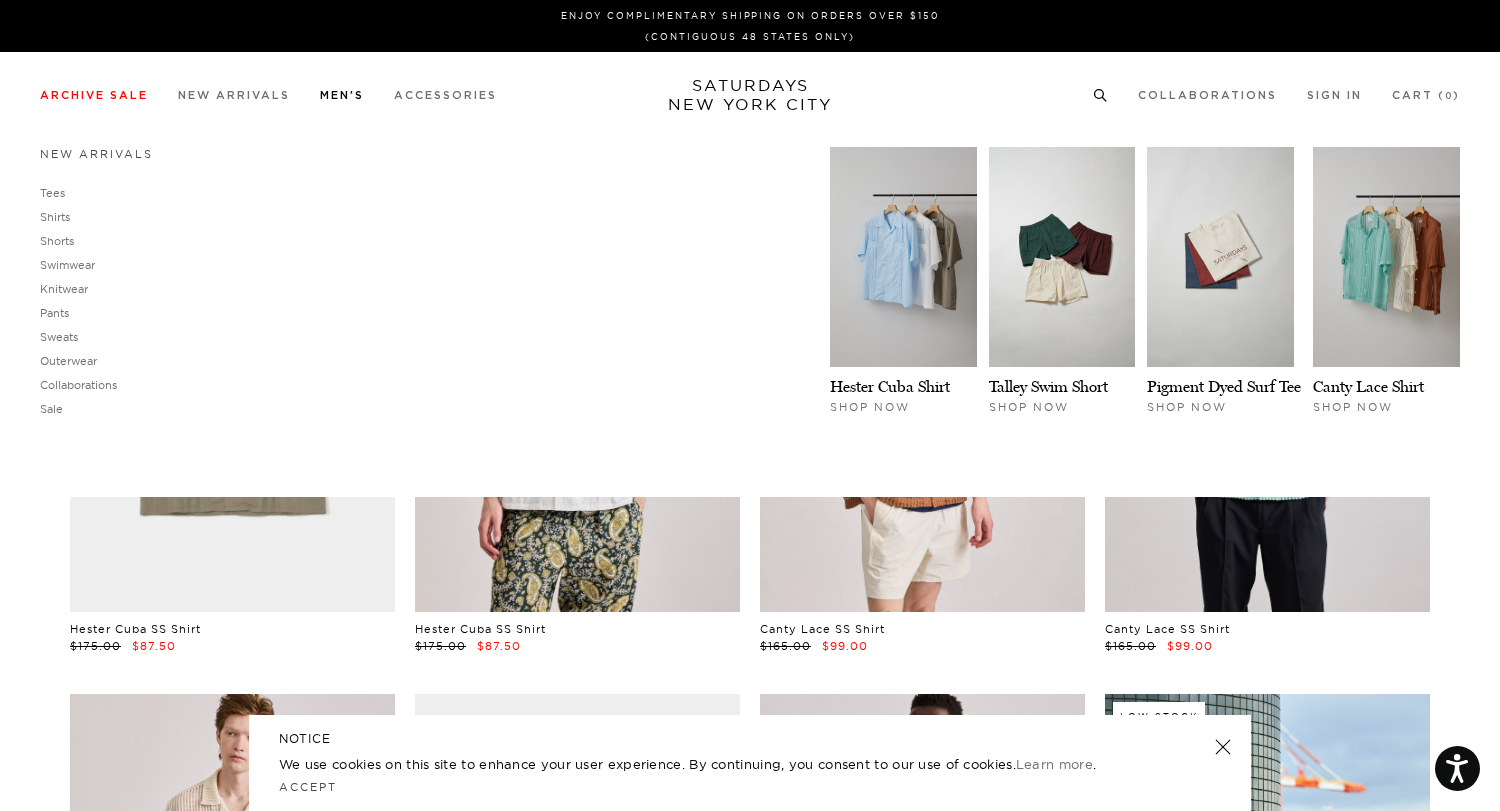 click on "New Arrivals" at bounding box center [96, 154] 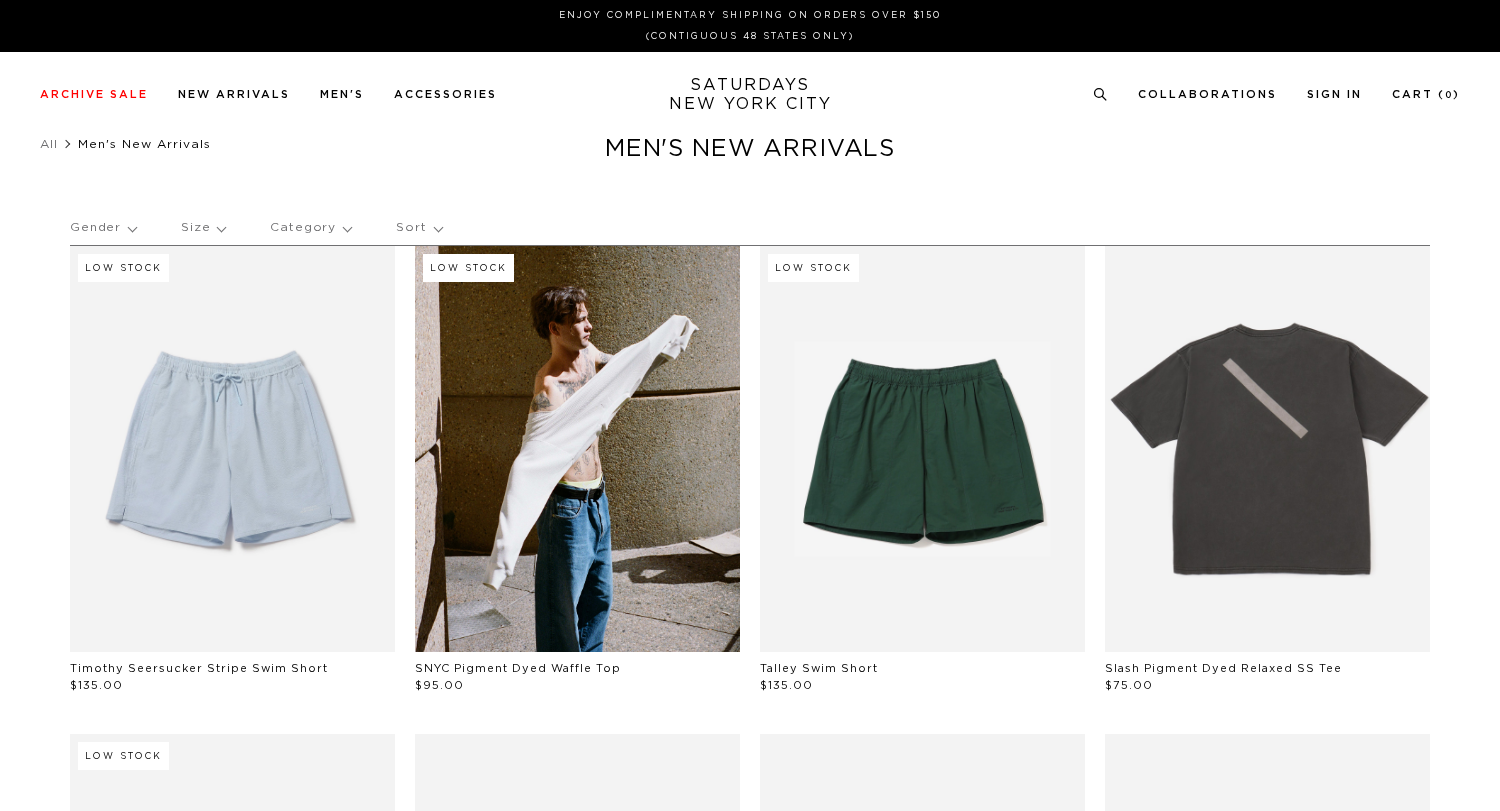 scroll, scrollTop: 0, scrollLeft: 0, axis: both 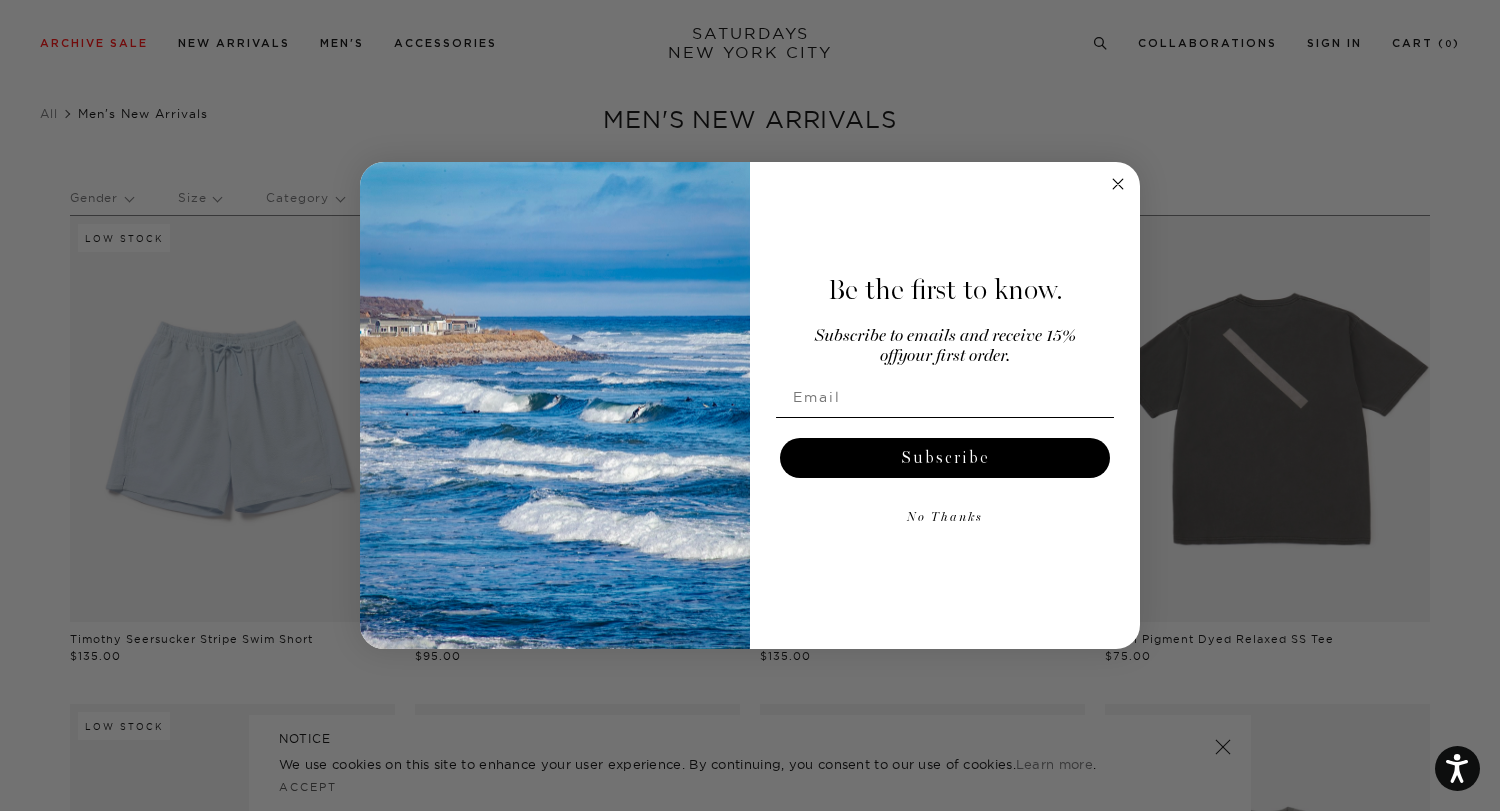 click 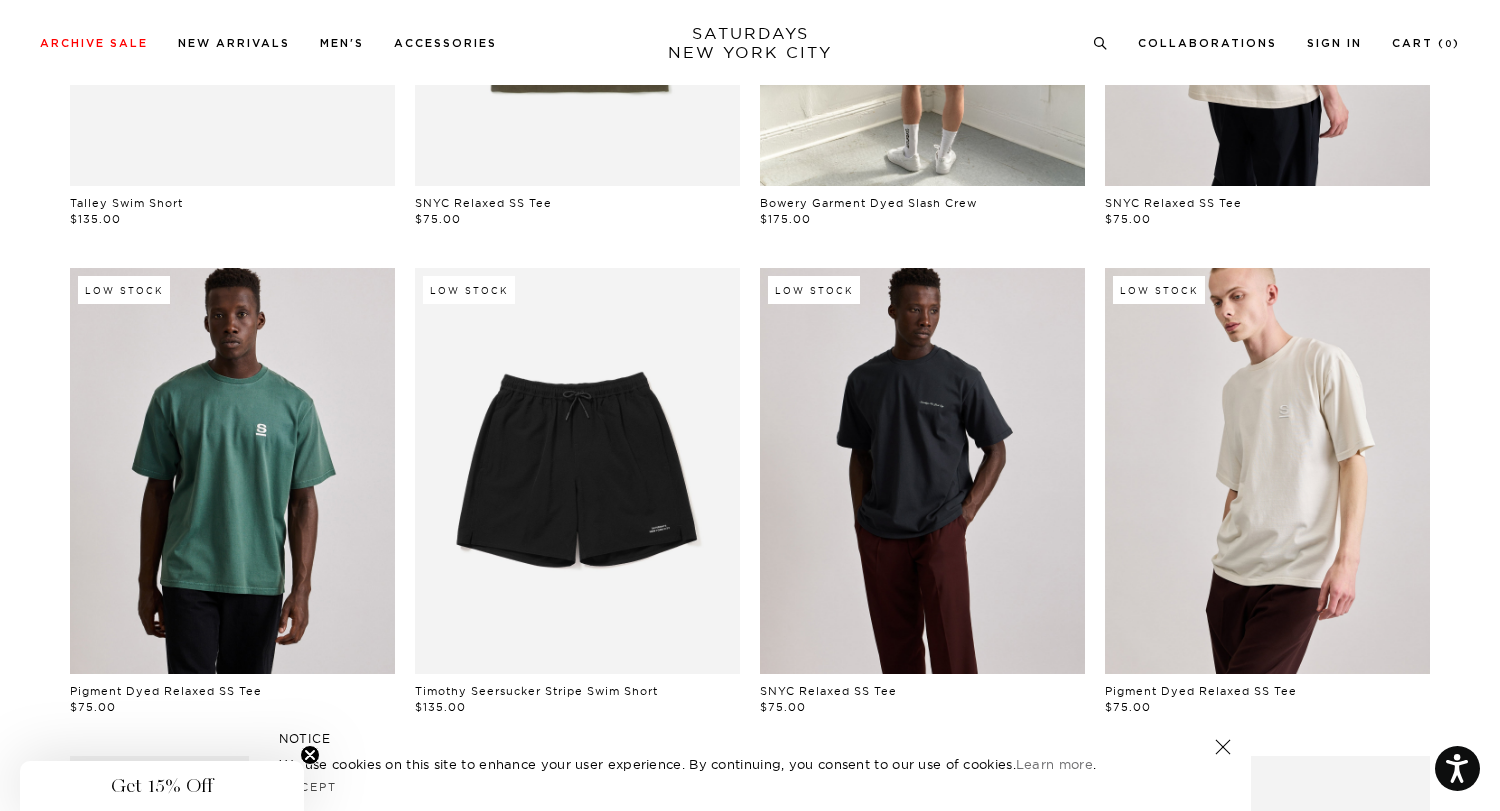 scroll, scrollTop: 1461, scrollLeft: 0, axis: vertical 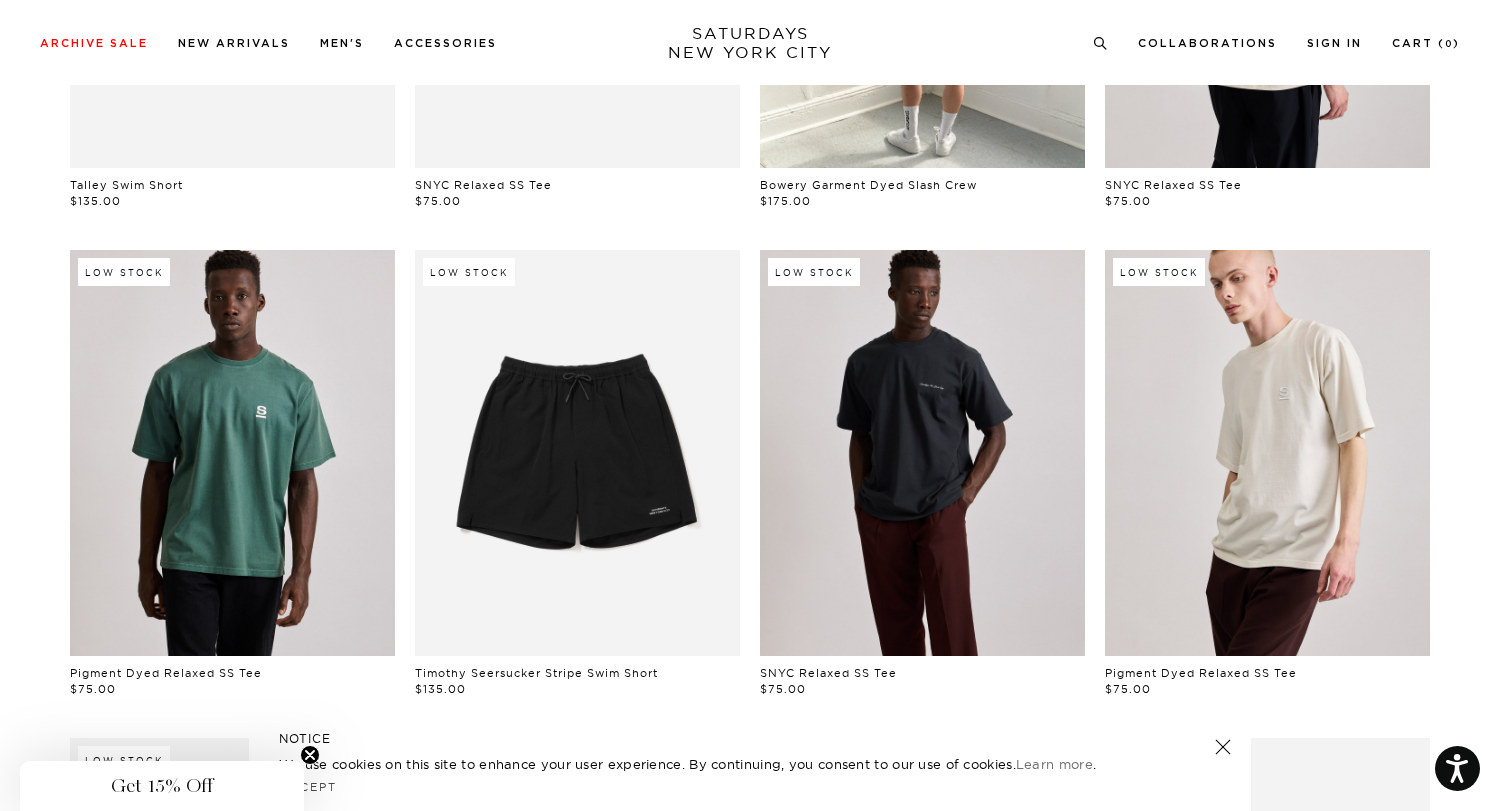 click at bounding box center (922, 453) 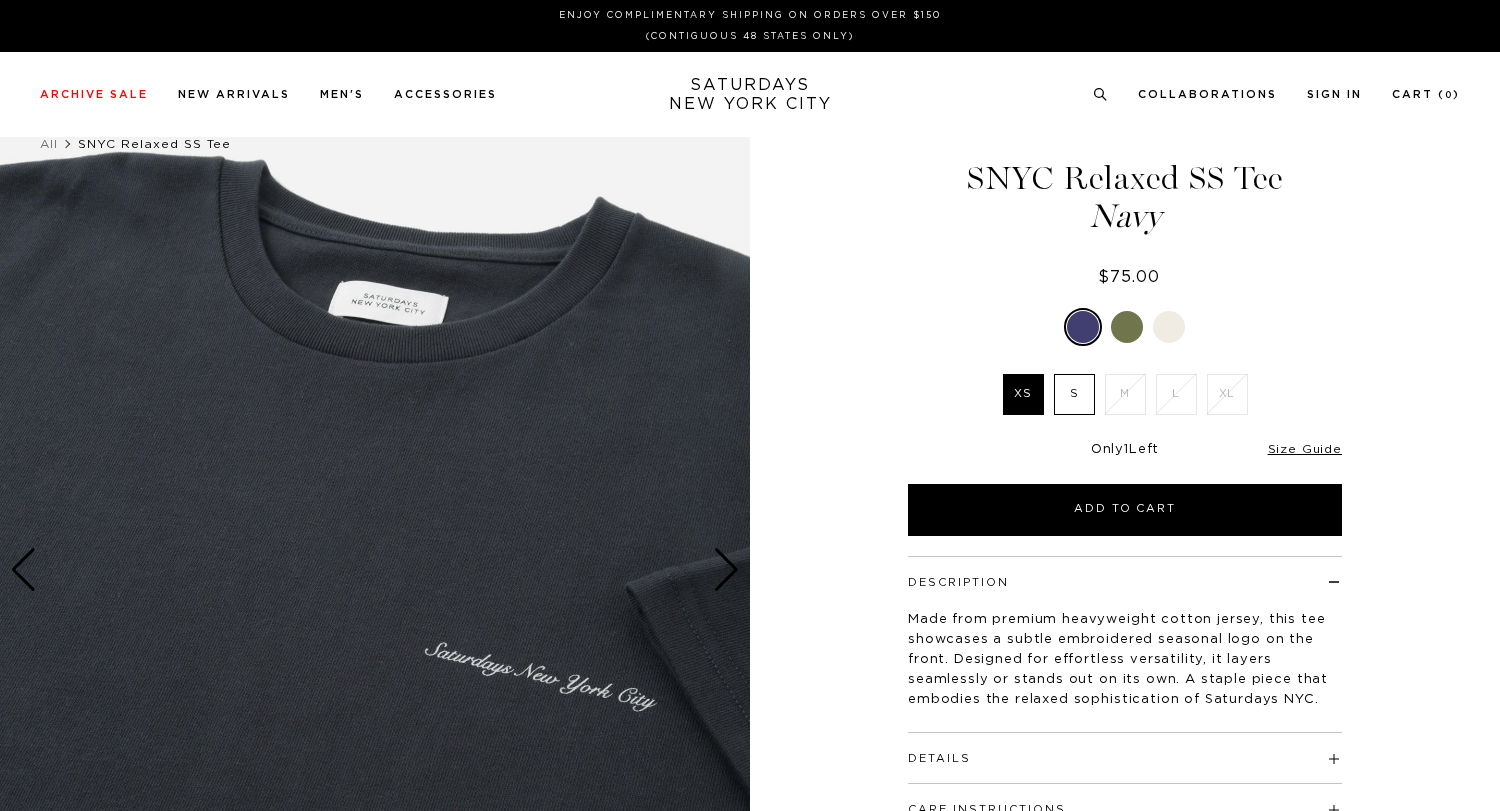 scroll, scrollTop: 0, scrollLeft: 0, axis: both 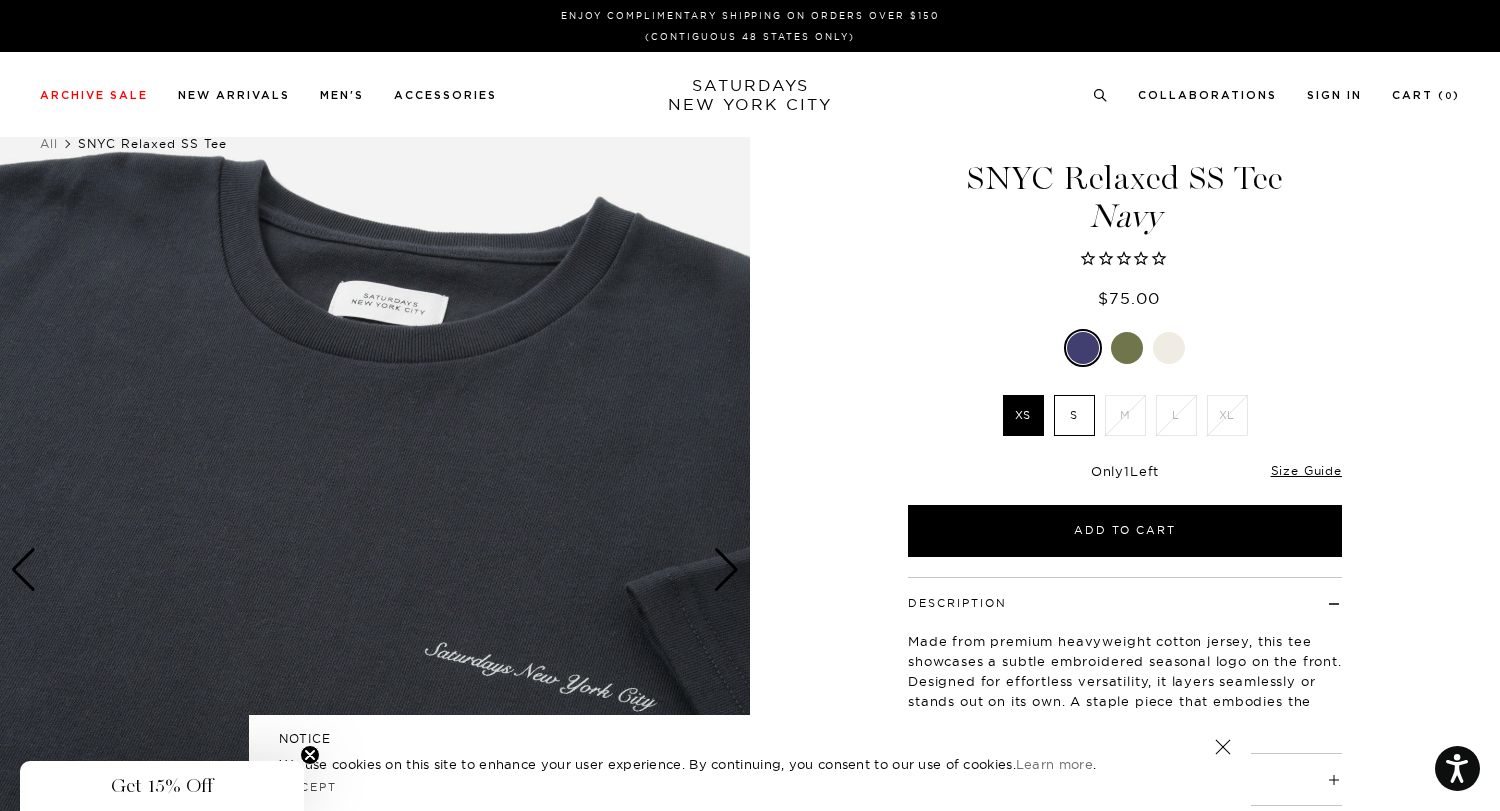 click at bounding box center [726, 570] 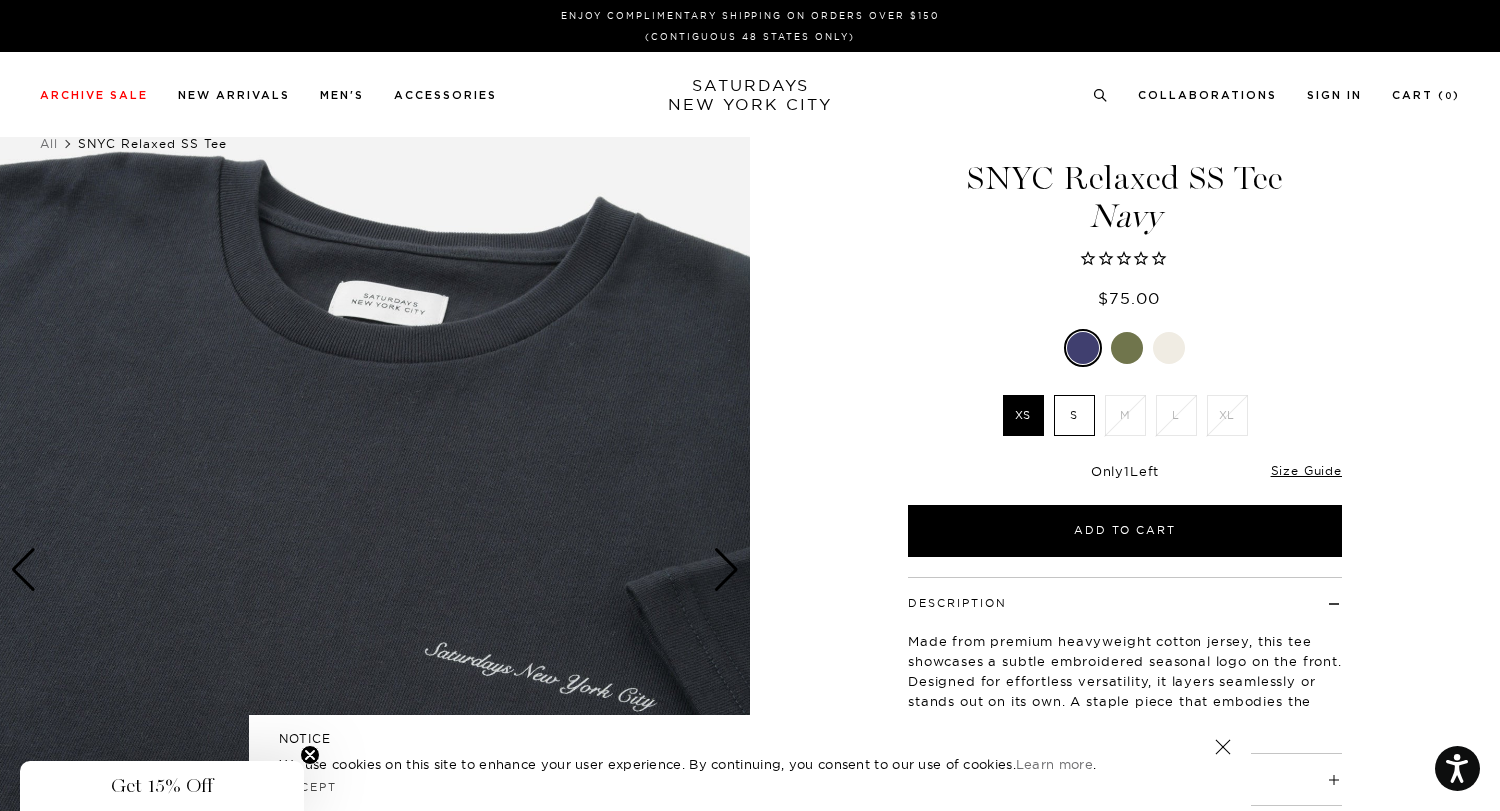 click at bounding box center [726, 570] 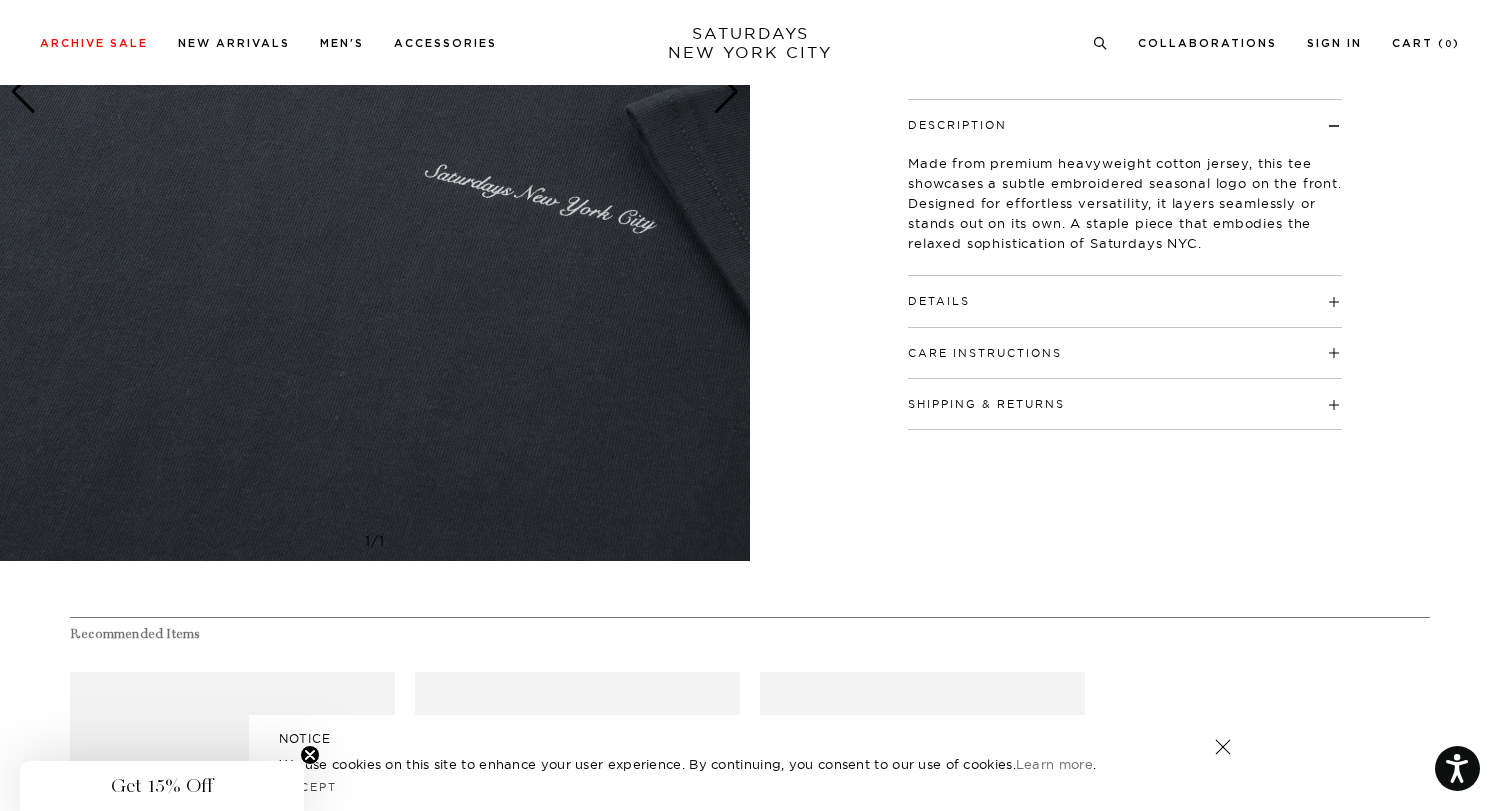 scroll, scrollTop: 107, scrollLeft: 0, axis: vertical 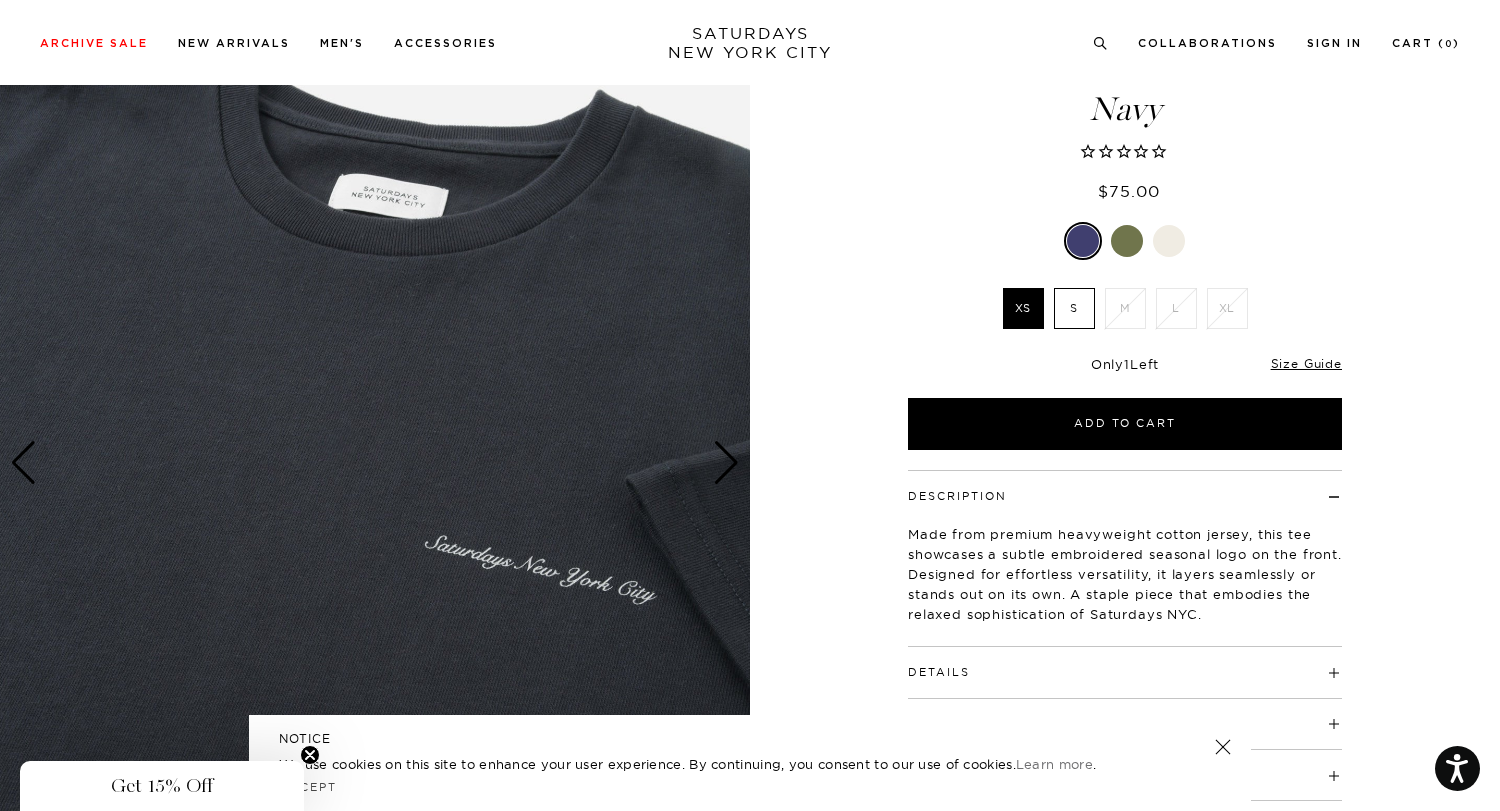 click at bounding box center [375, 463] 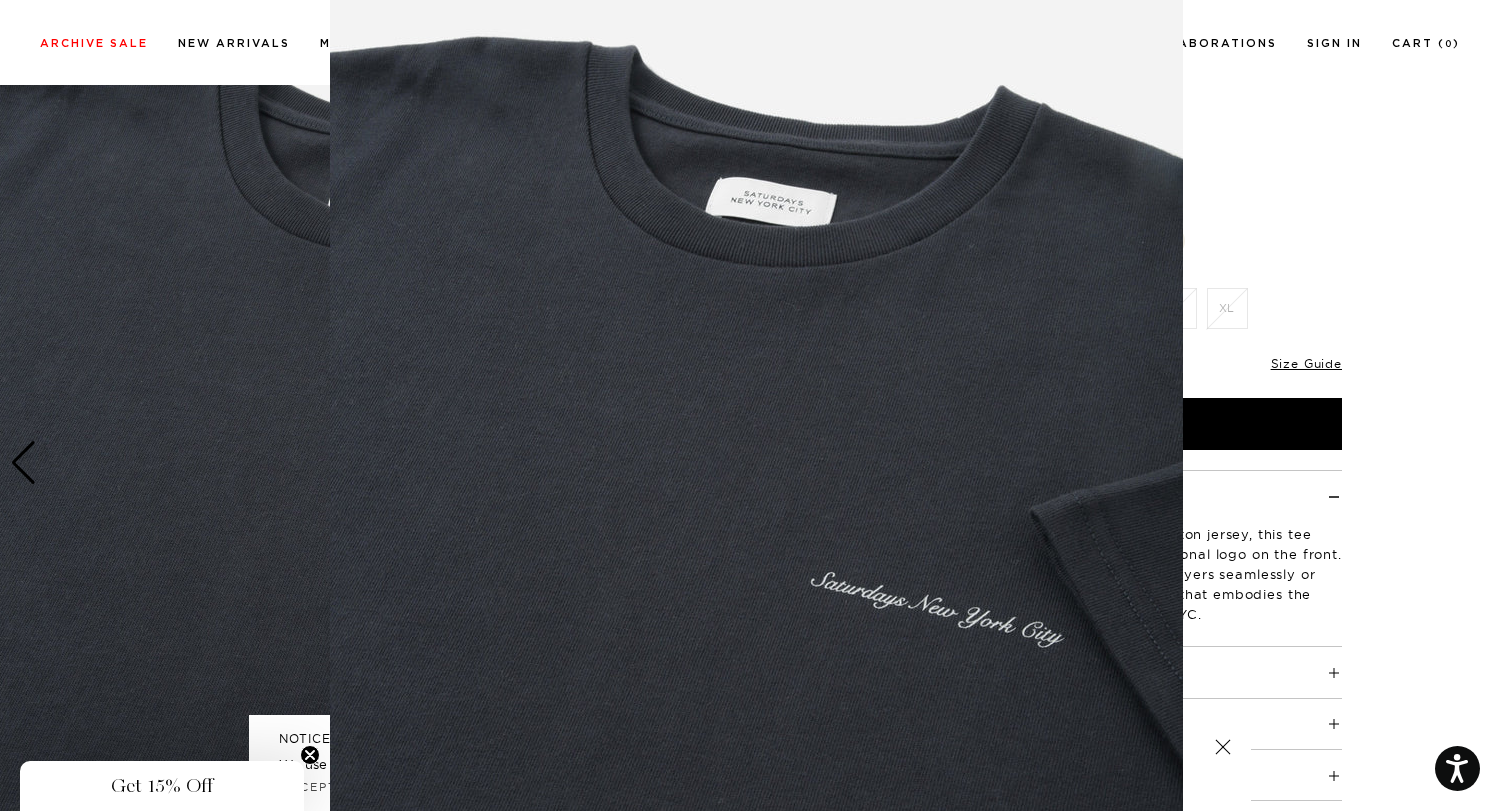 scroll, scrollTop: 15, scrollLeft: 0, axis: vertical 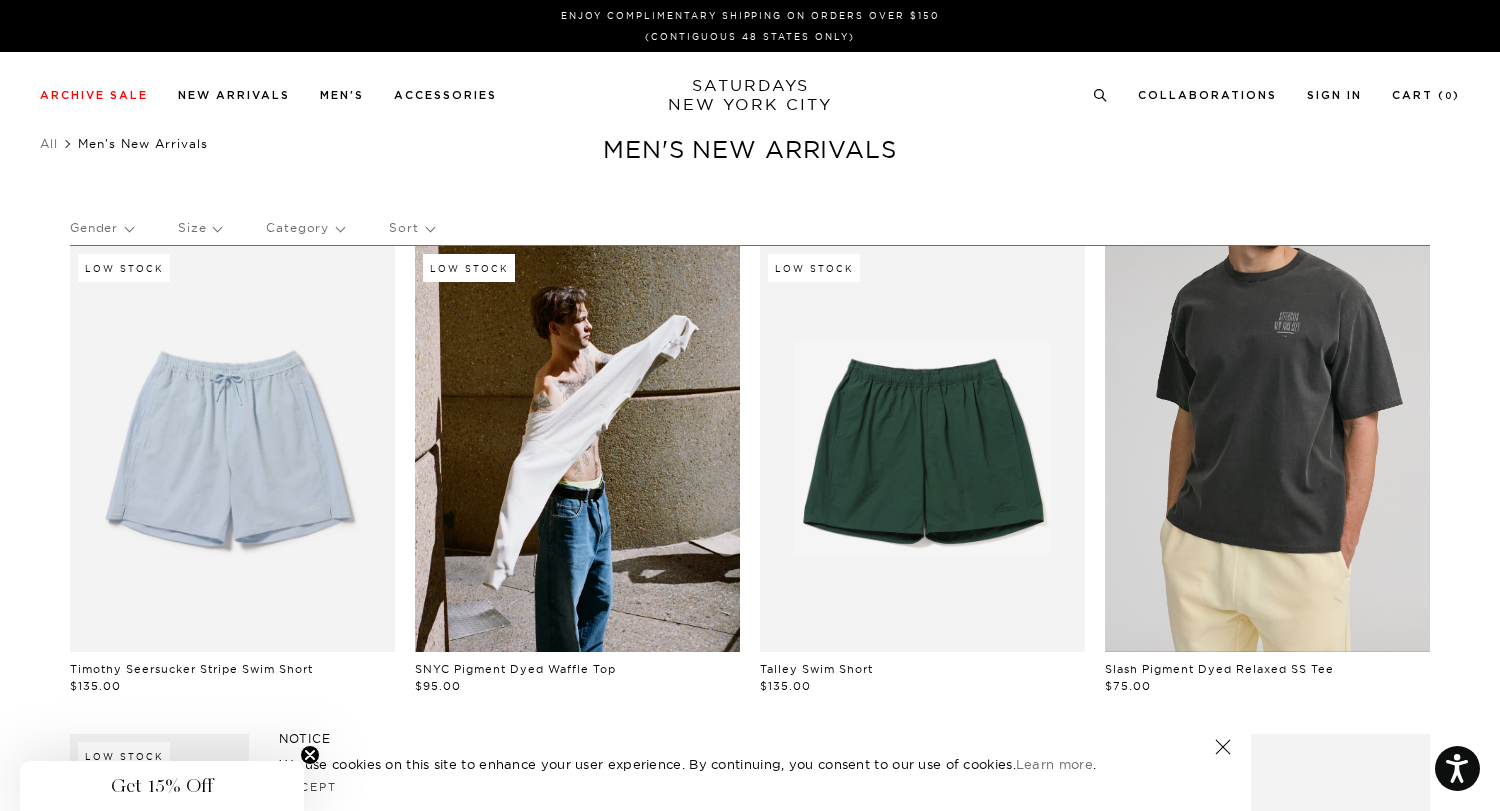 click at bounding box center [1267, 449] 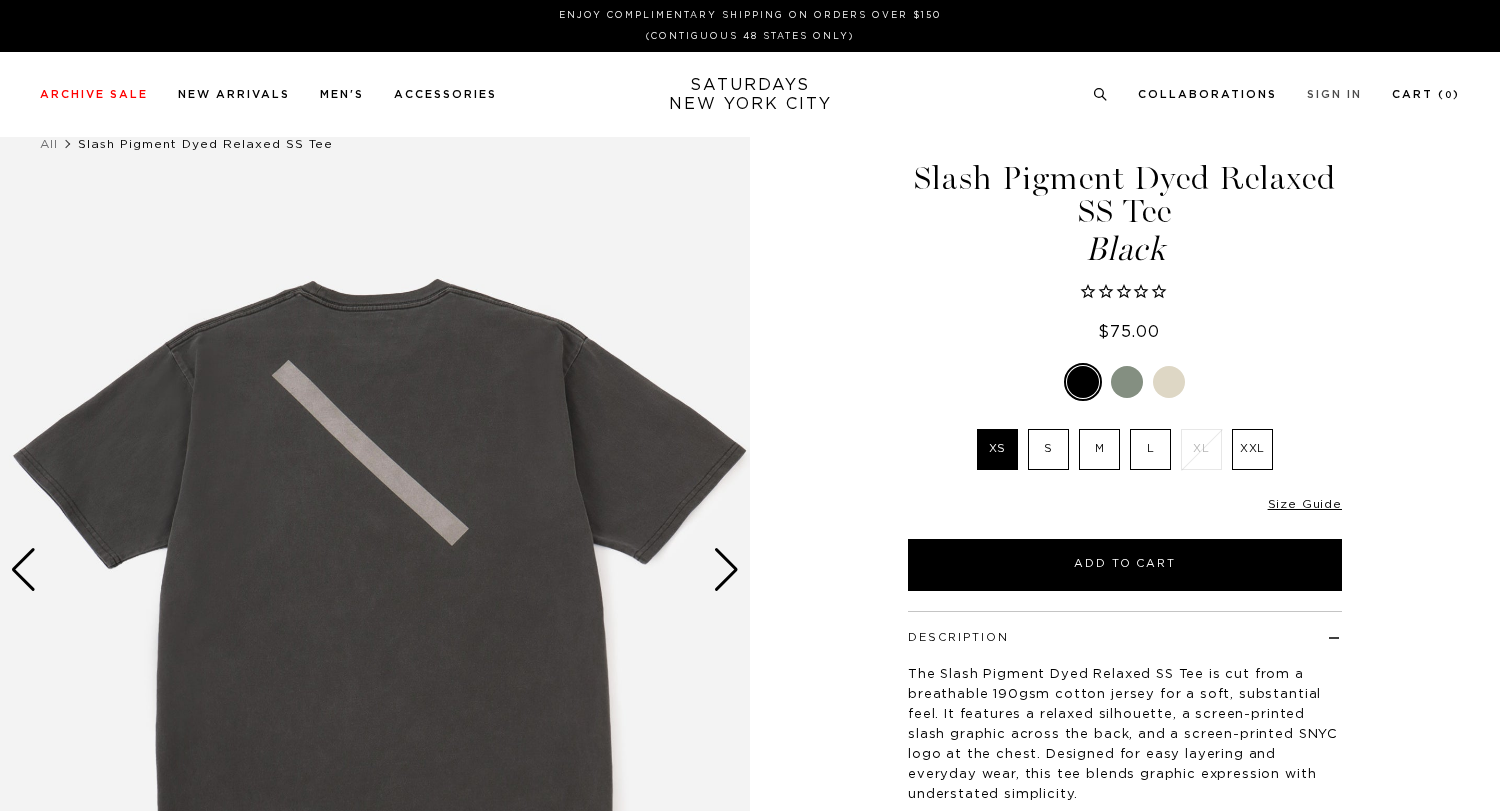 scroll, scrollTop: 0, scrollLeft: 0, axis: both 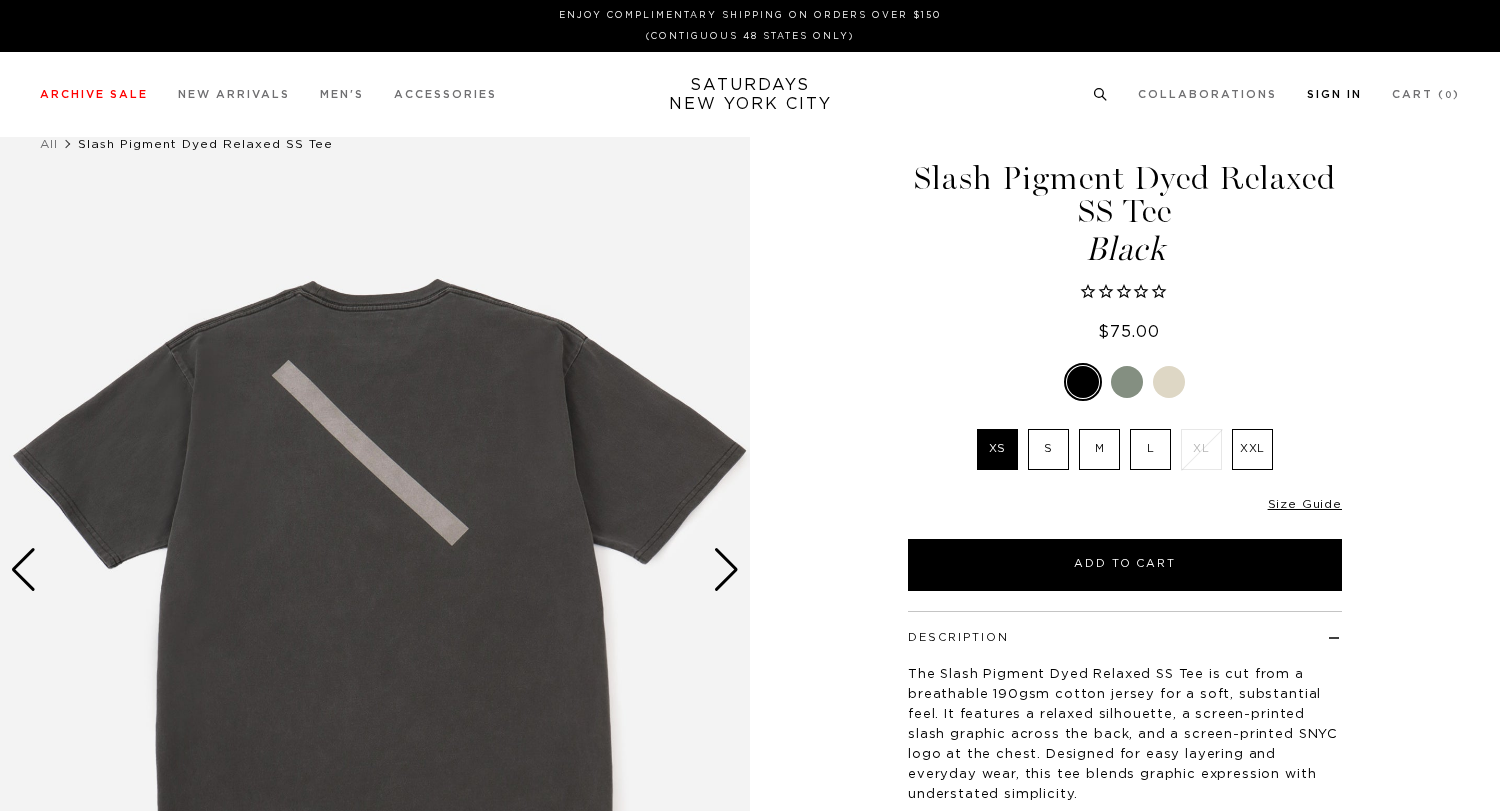 click on "Sign In" at bounding box center [1334, 94] 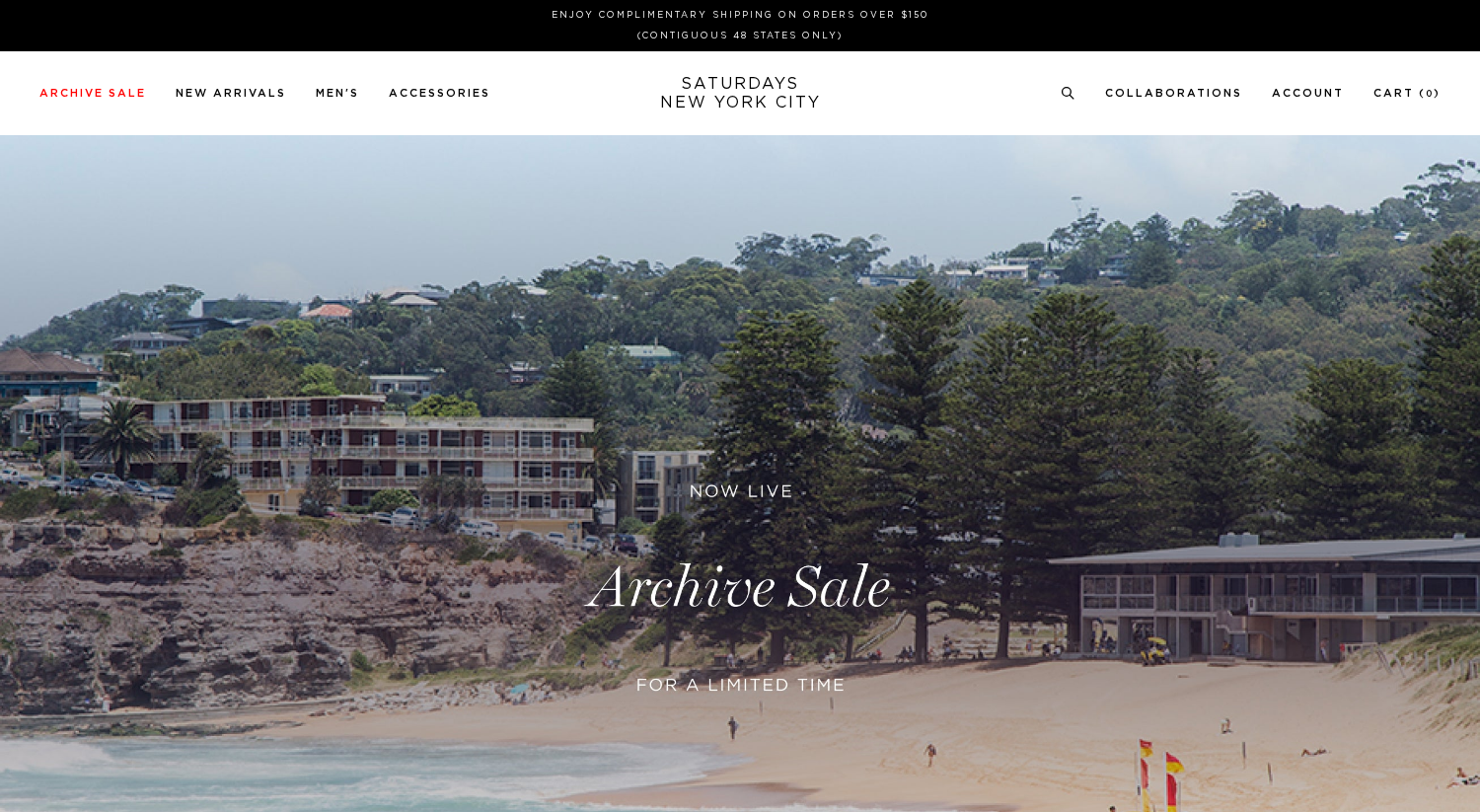 scroll, scrollTop: 0, scrollLeft: 0, axis: both 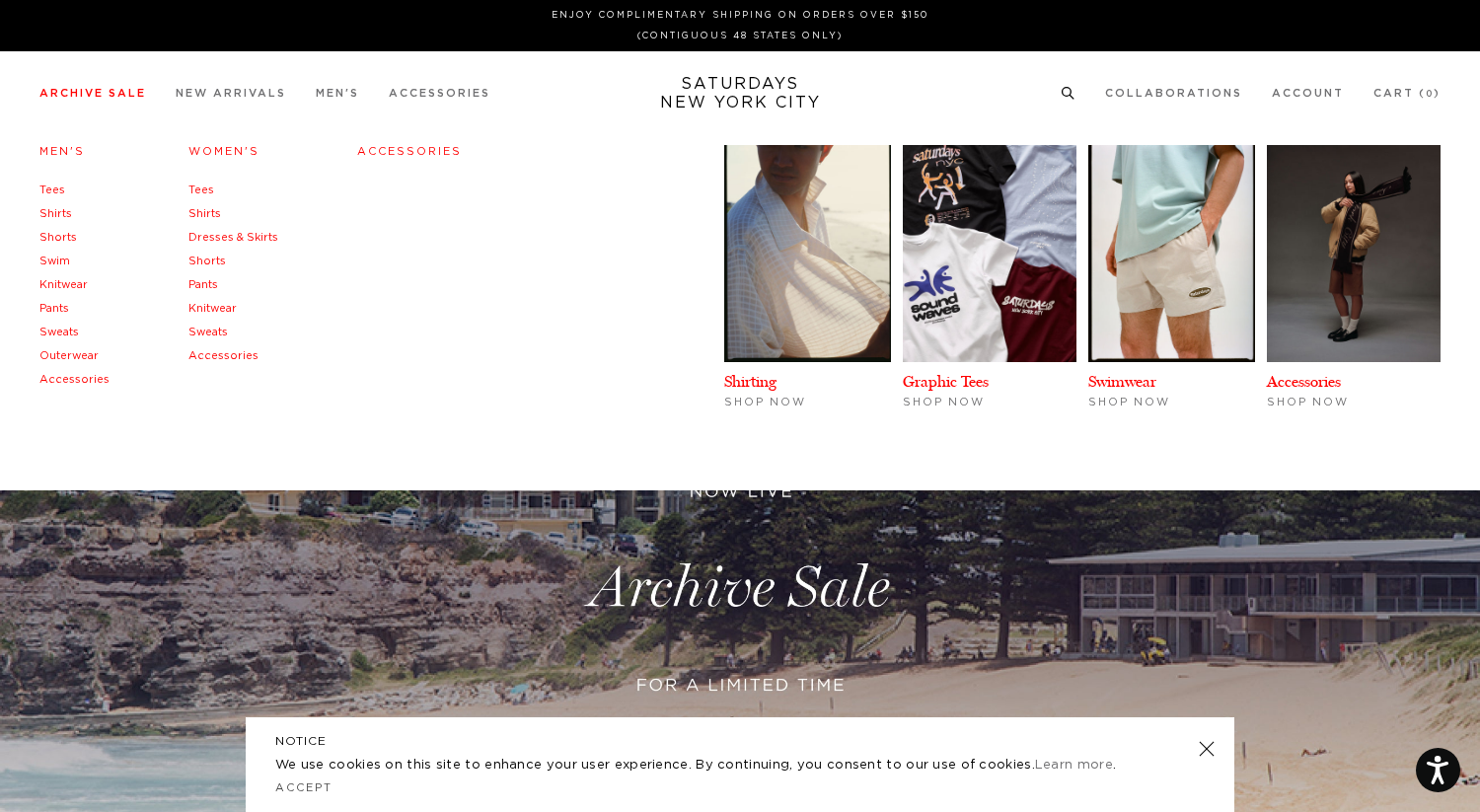 click on "Tees" at bounding box center (52, 189) 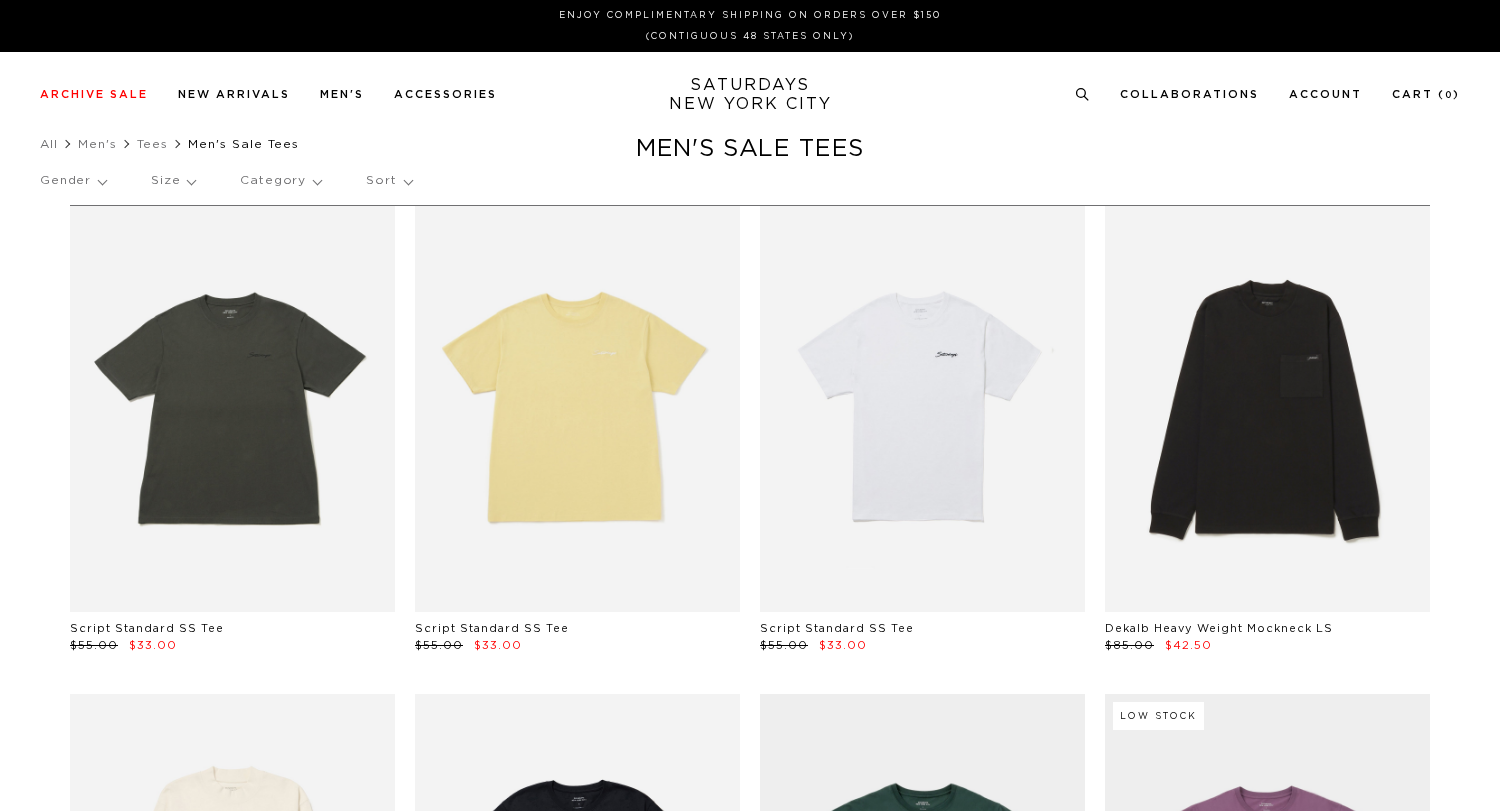 scroll, scrollTop: 0, scrollLeft: 0, axis: both 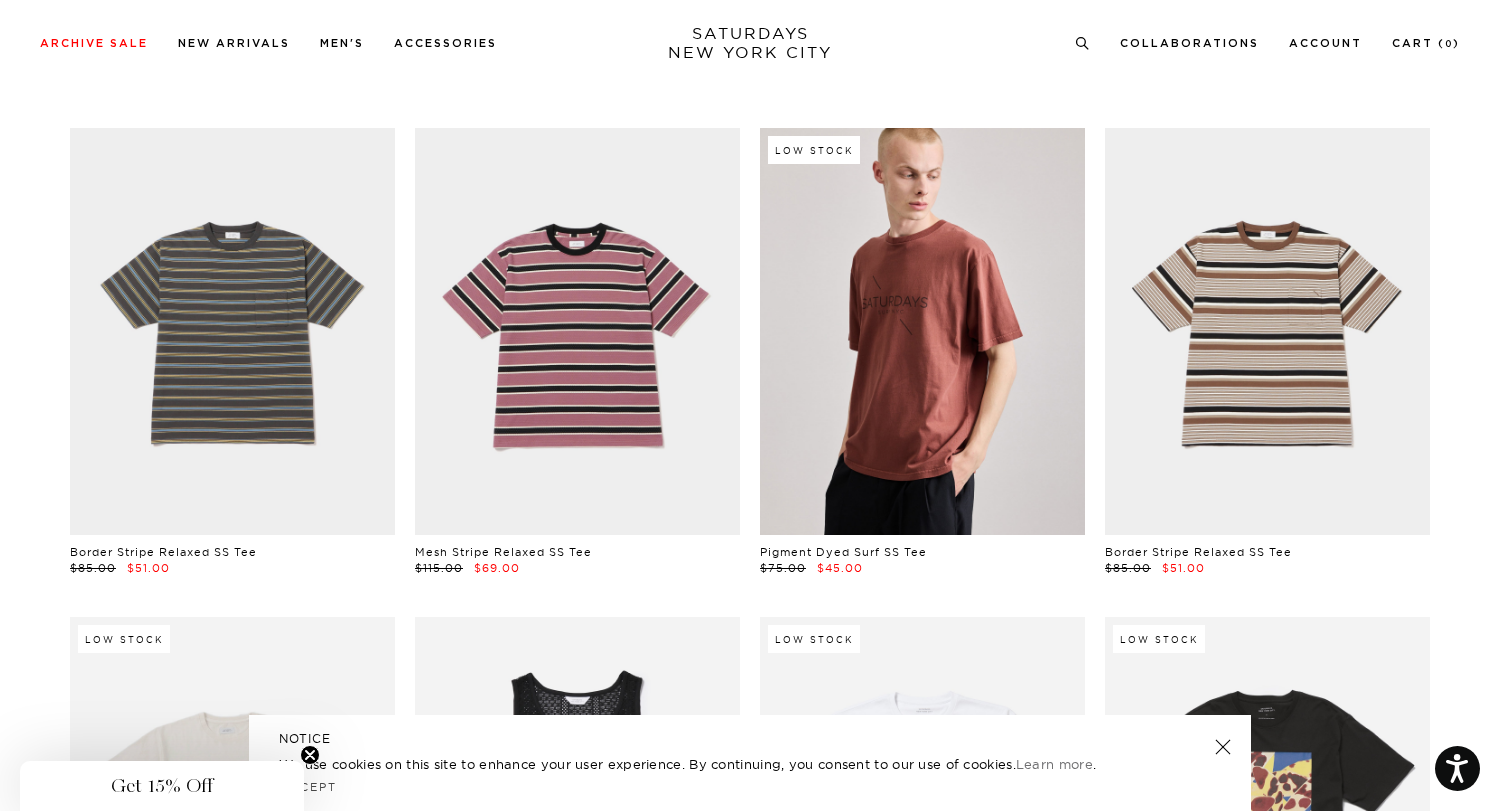 click at bounding box center [922, 331] 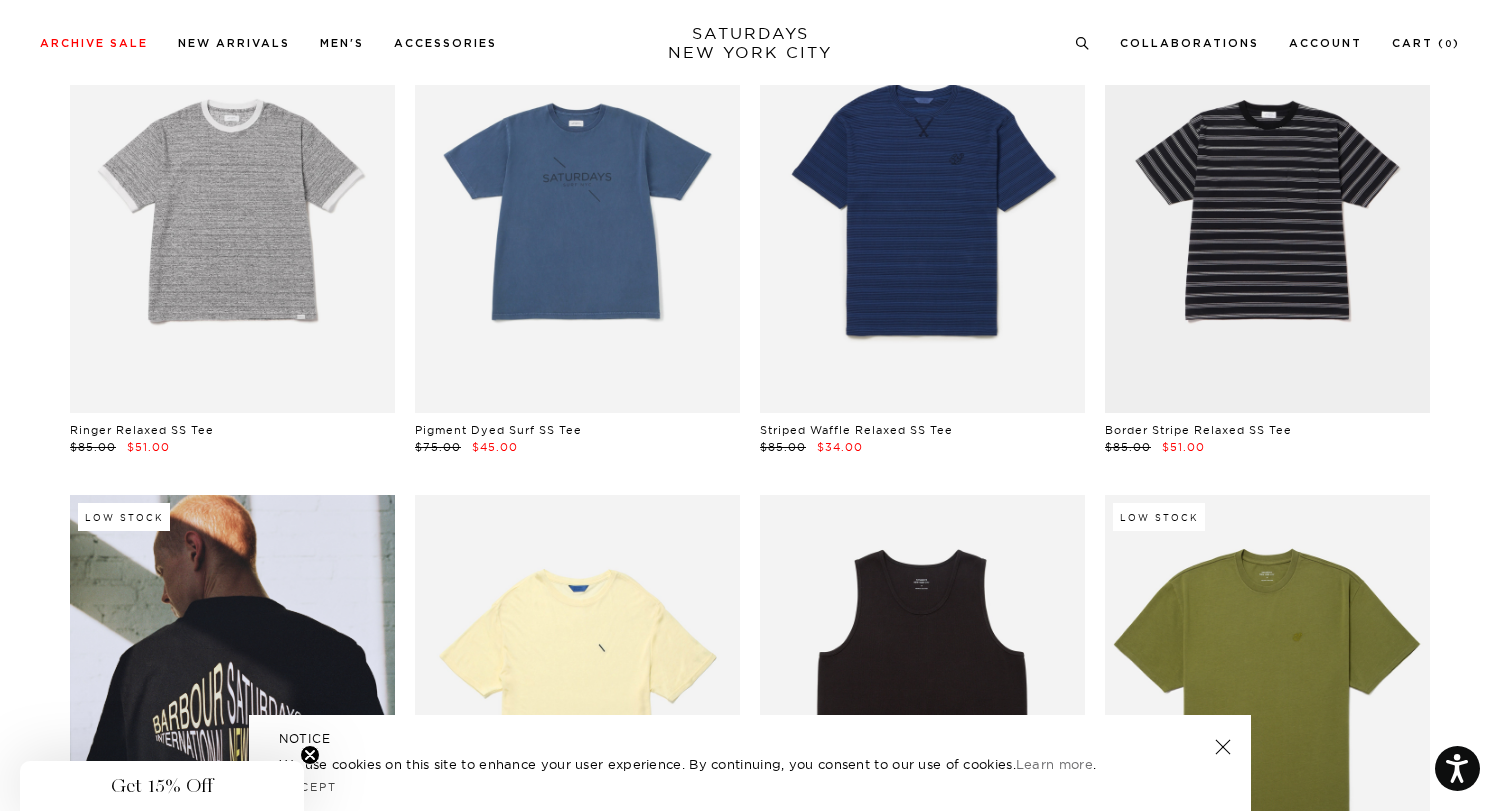 scroll, scrollTop: 1896, scrollLeft: 0, axis: vertical 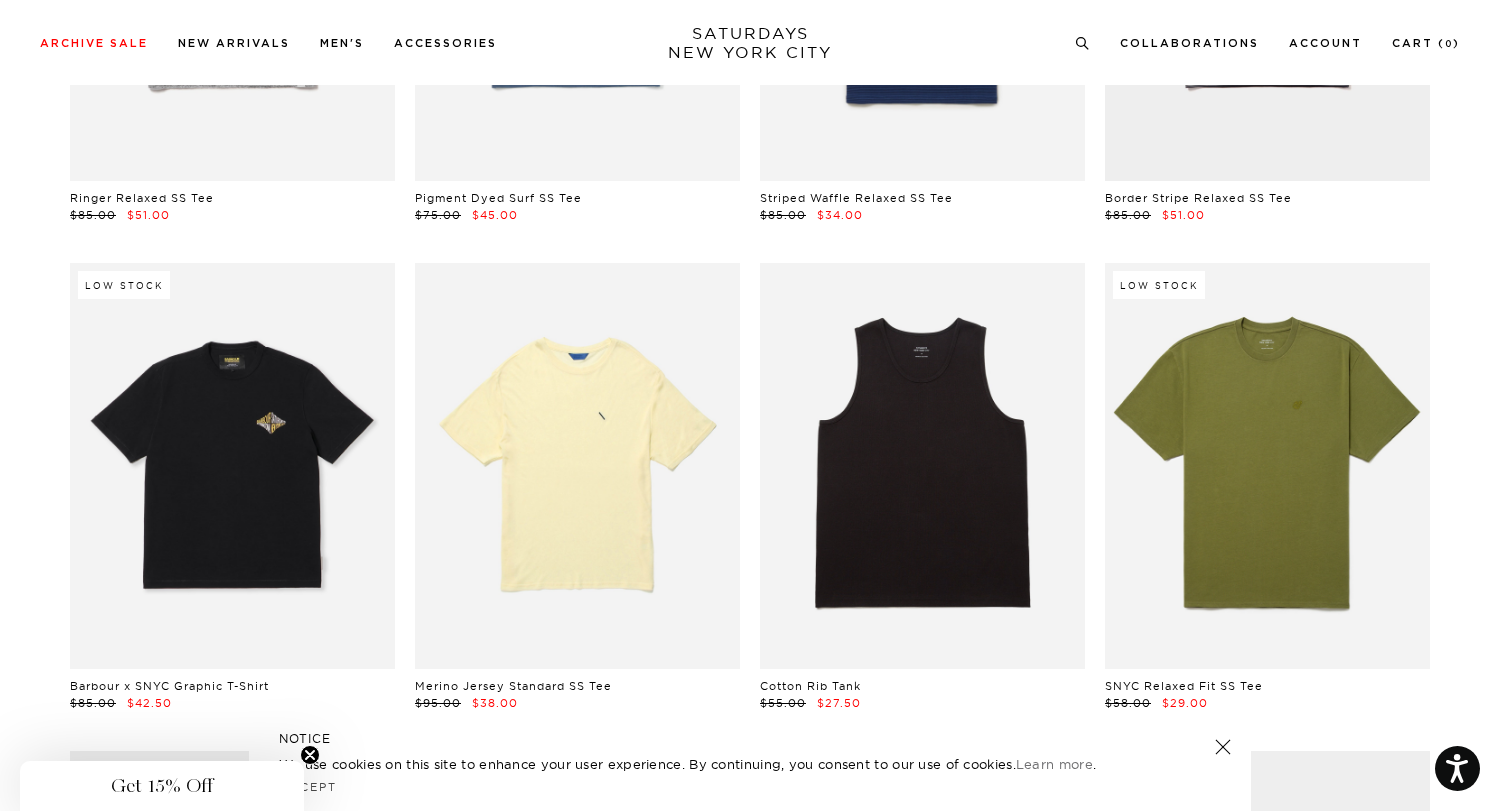 click at bounding box center [232, 466] 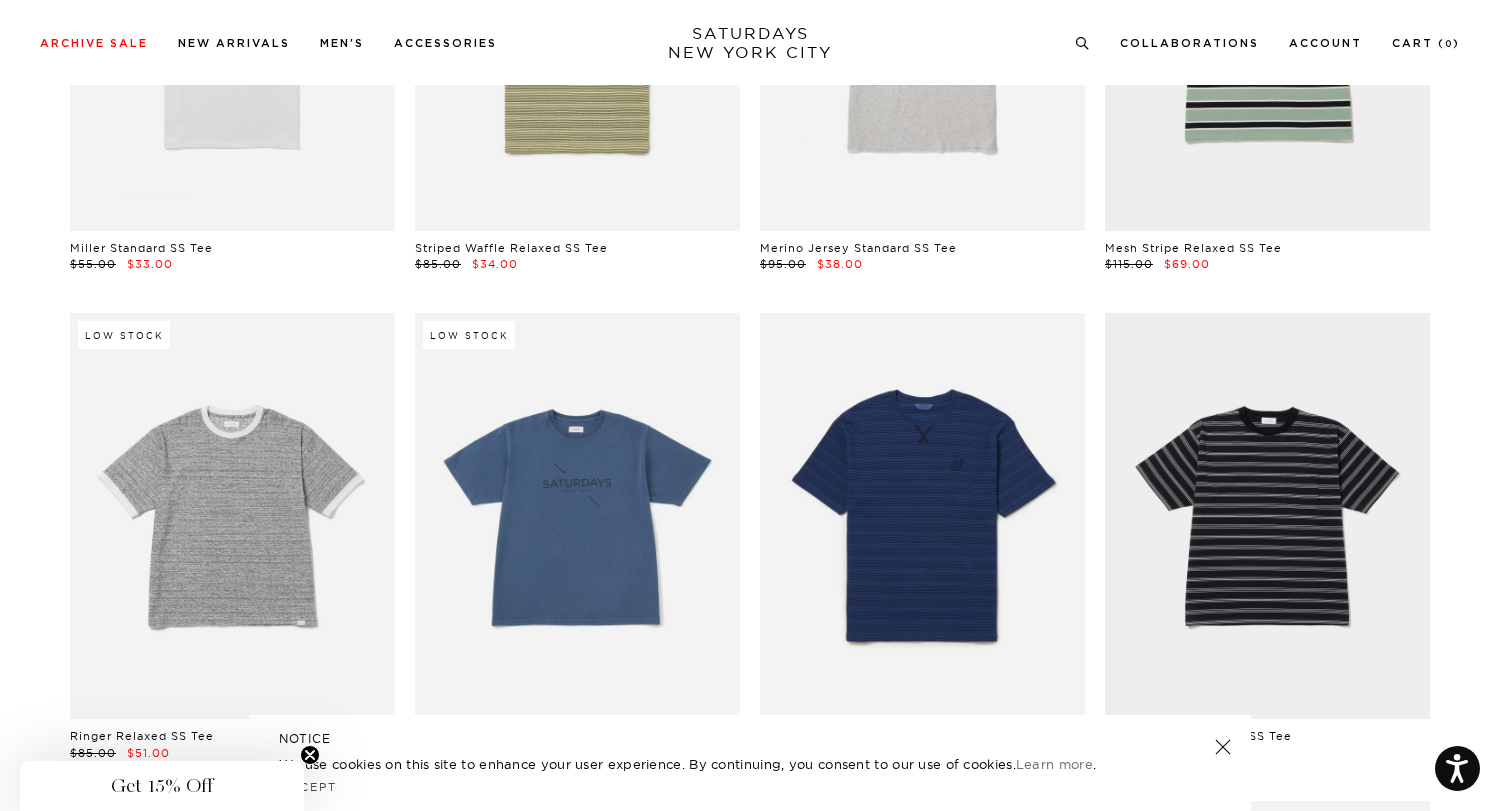 scroll, scrollTop: 1027, scrollLeft: 0, axis: vertical 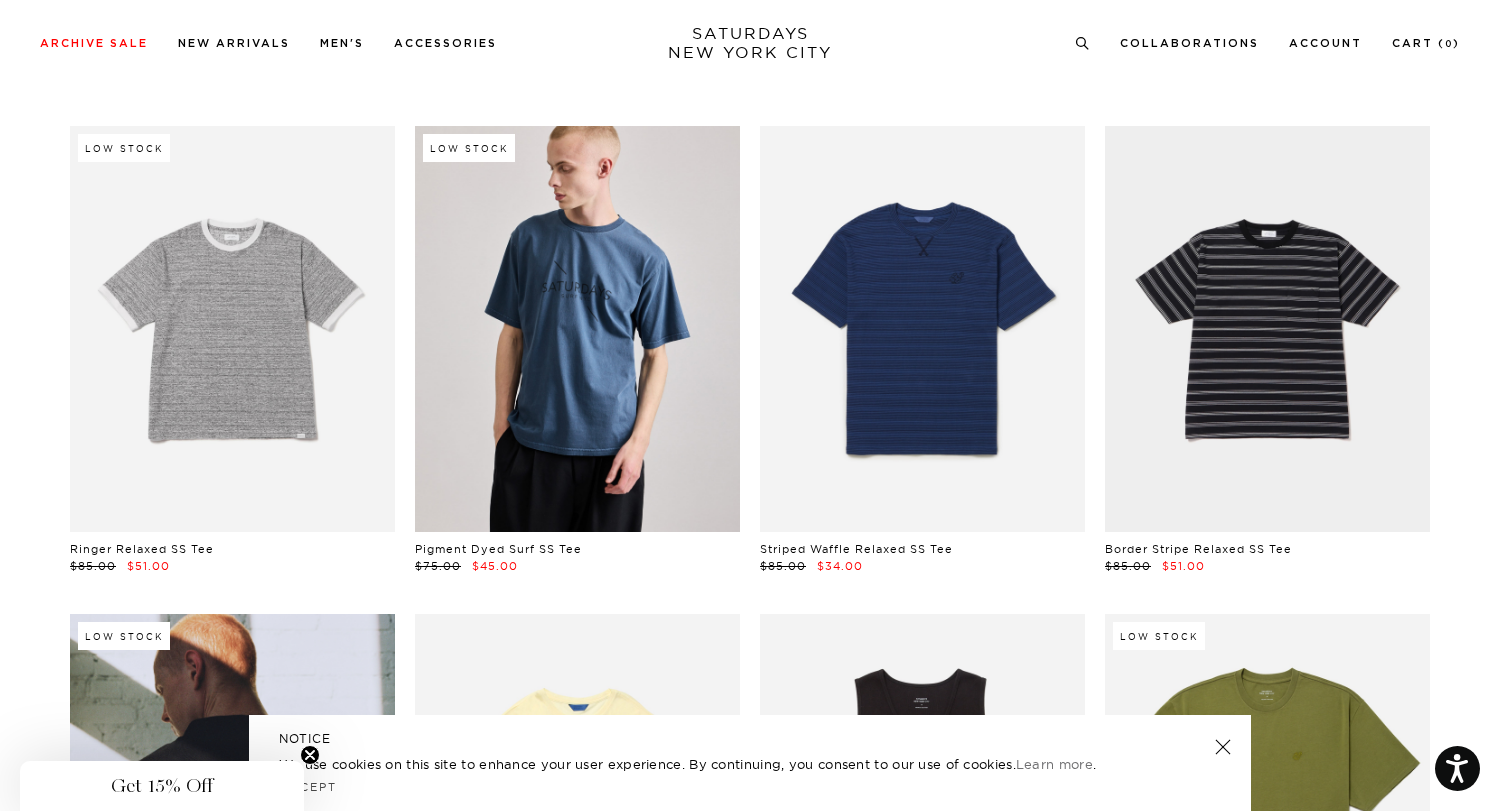 click at bounding box center [577, 329] 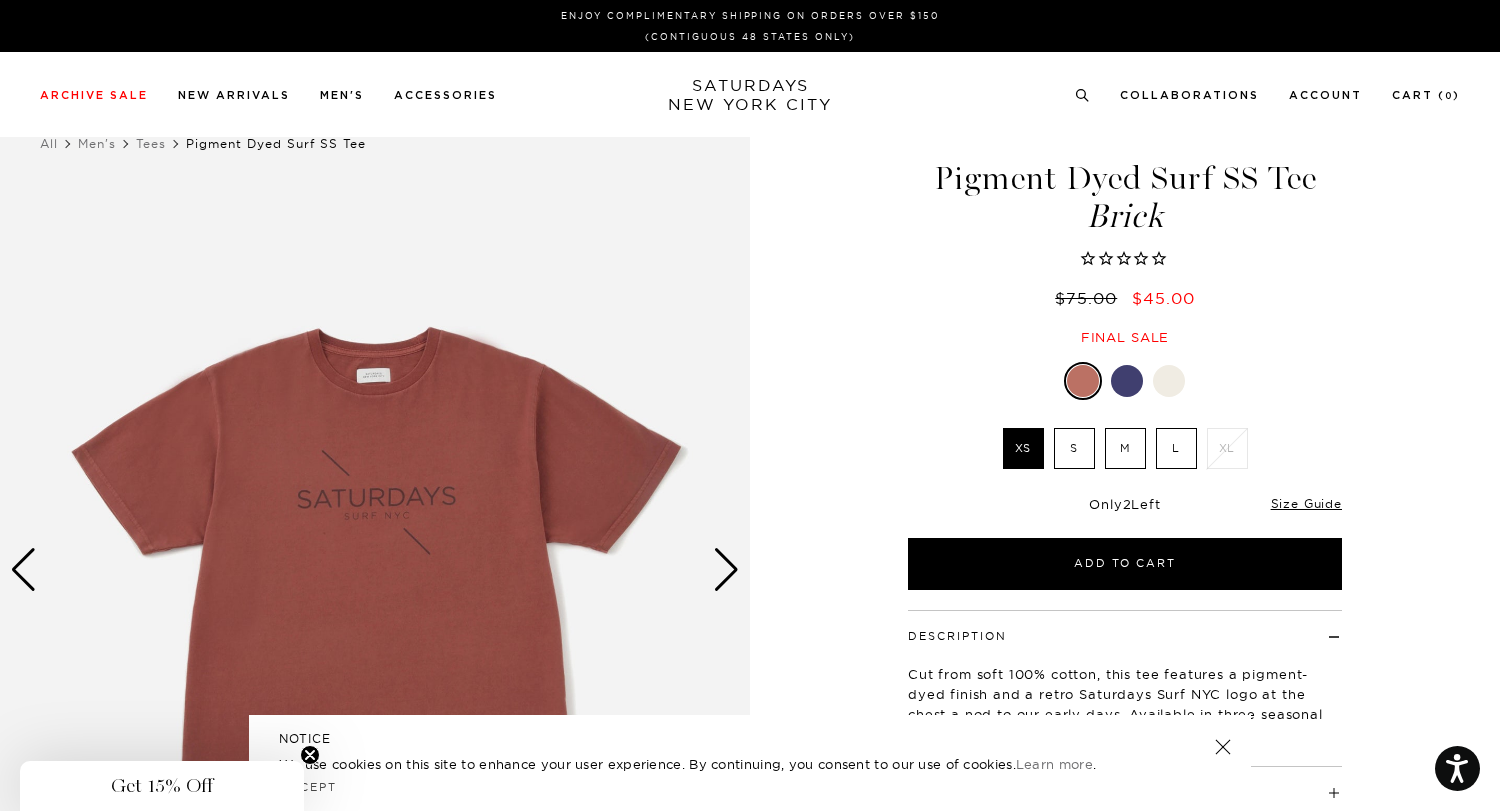 scroll, scrollTop: 0, scrollLeft: 0, axis: both 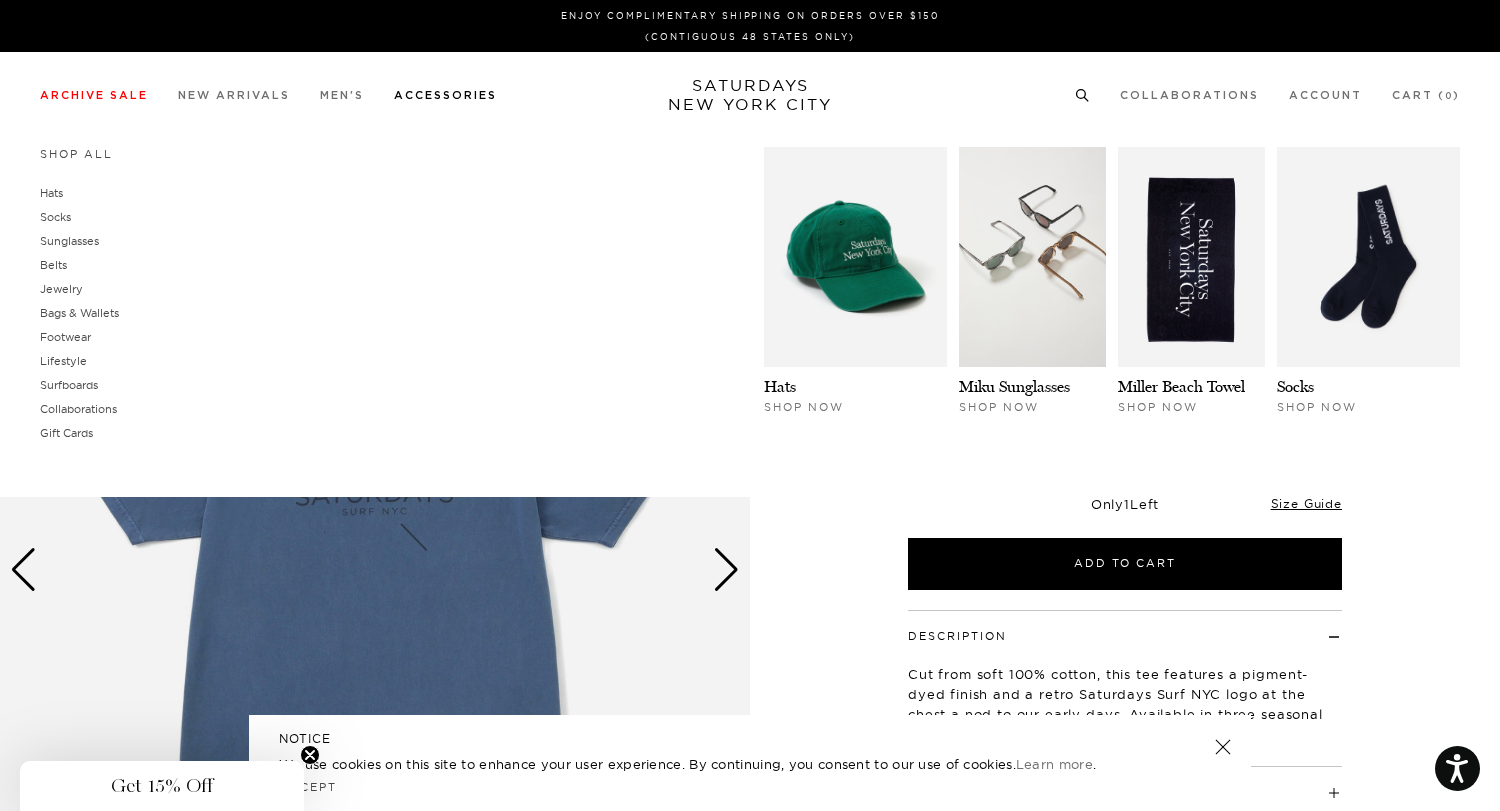 click on "Accessories" at bounding box center (445, 95) 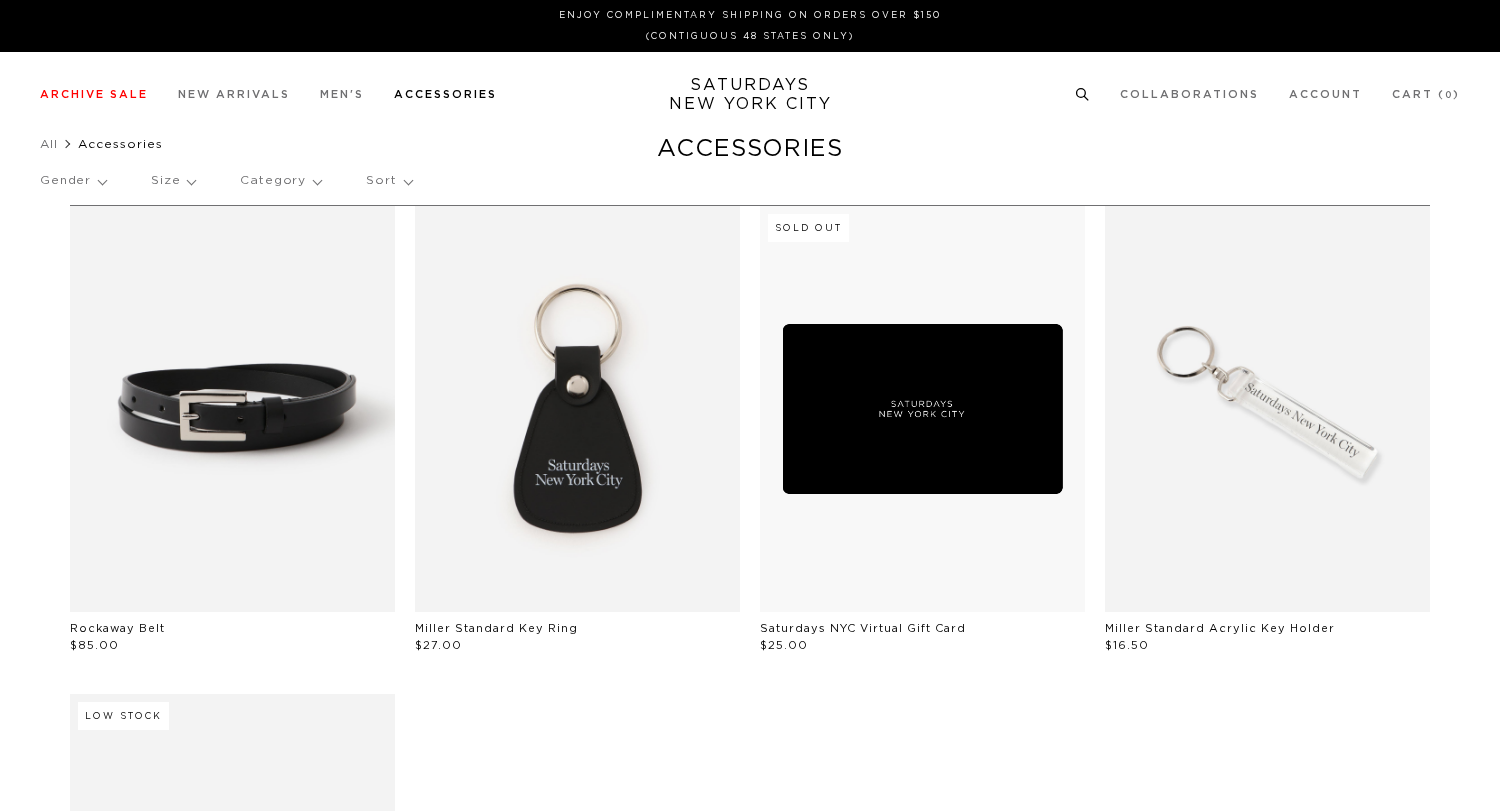 scroll, scrollTop: 0, scrollLeft: 0, axis: both 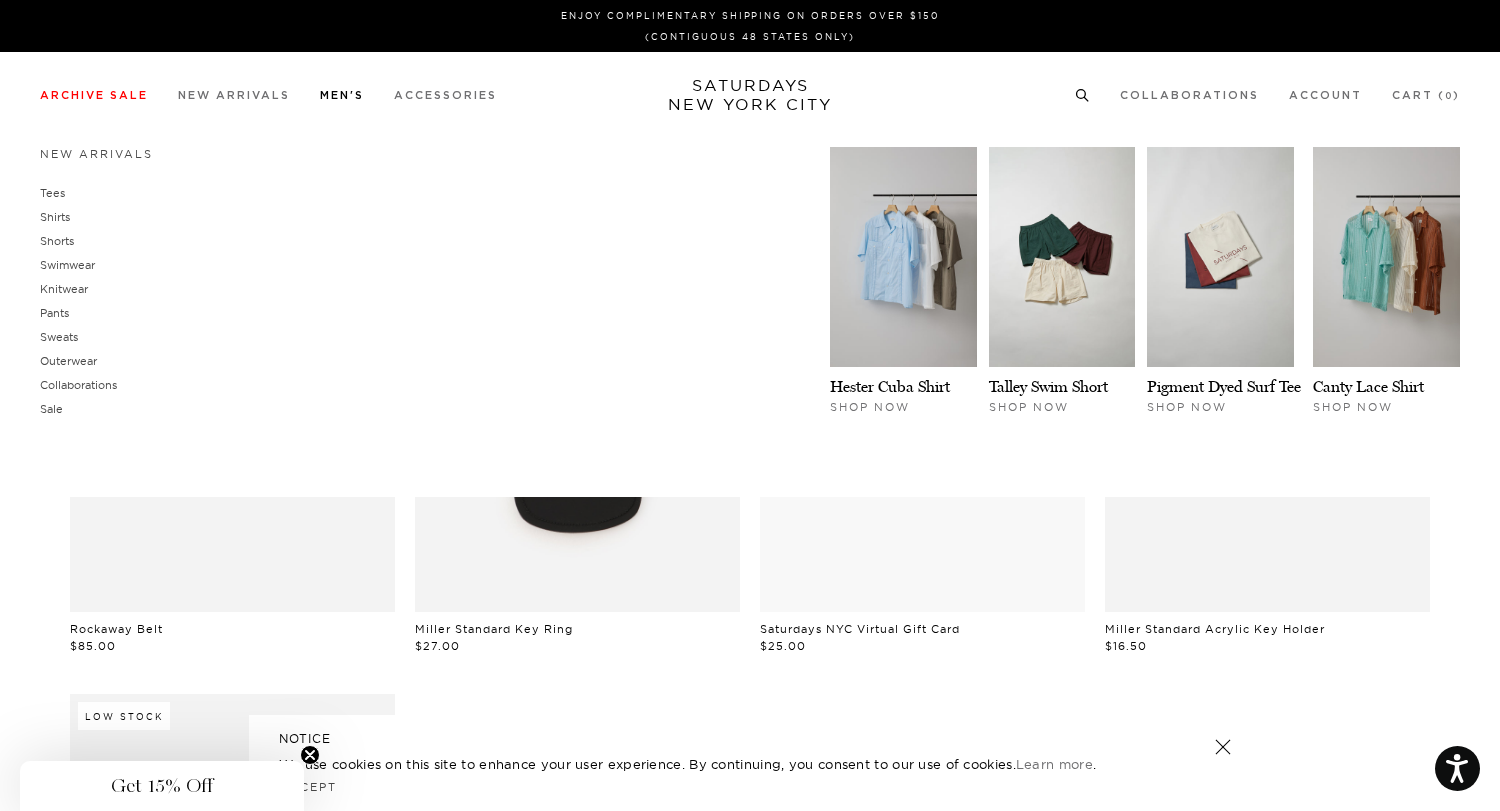 click on "Men's" at bounding box center (342, 95) 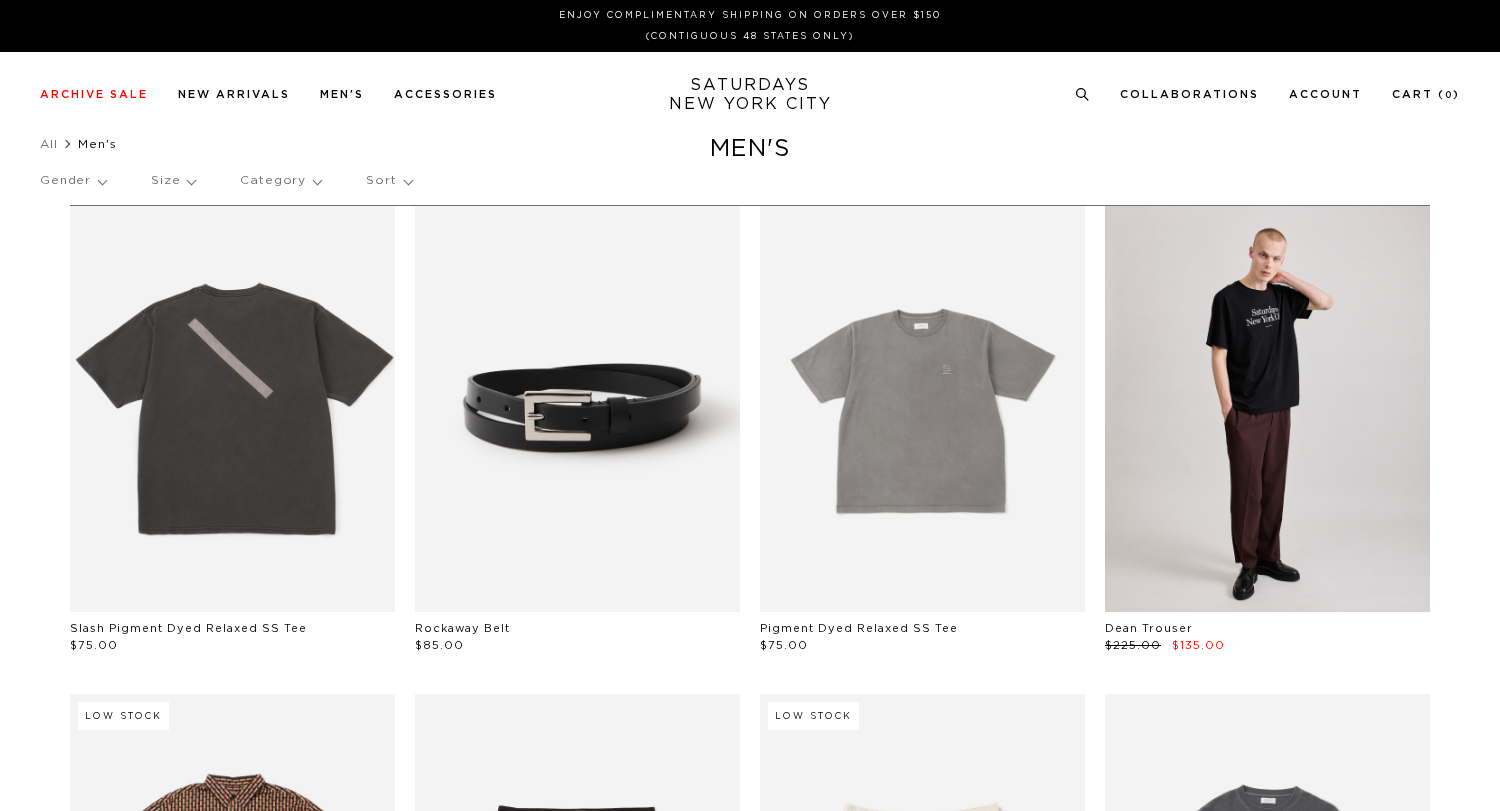 scroll, scrollTop: 0, scrollLeft: 0, axis: both 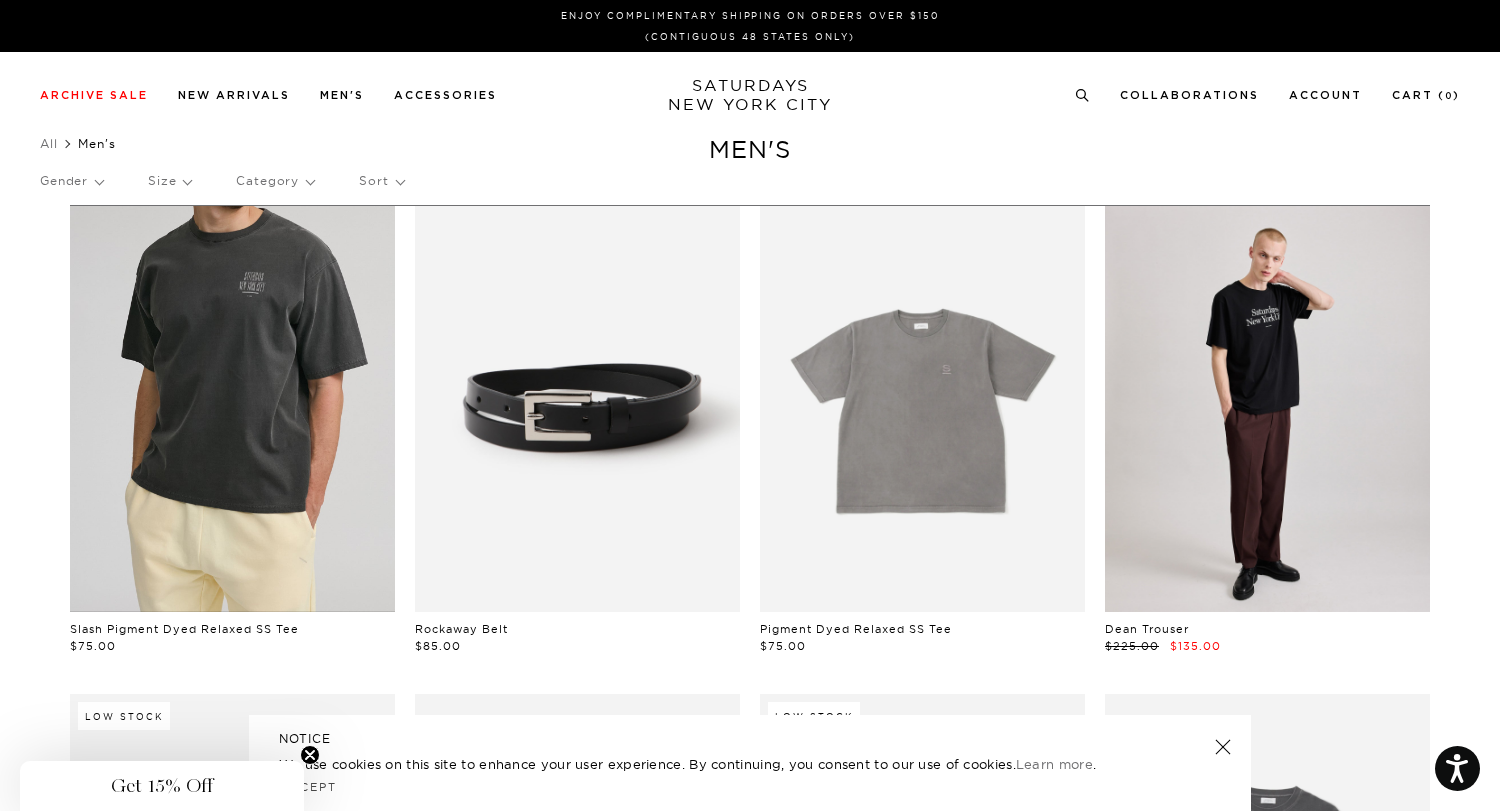 click at bounding box center (232, 409) 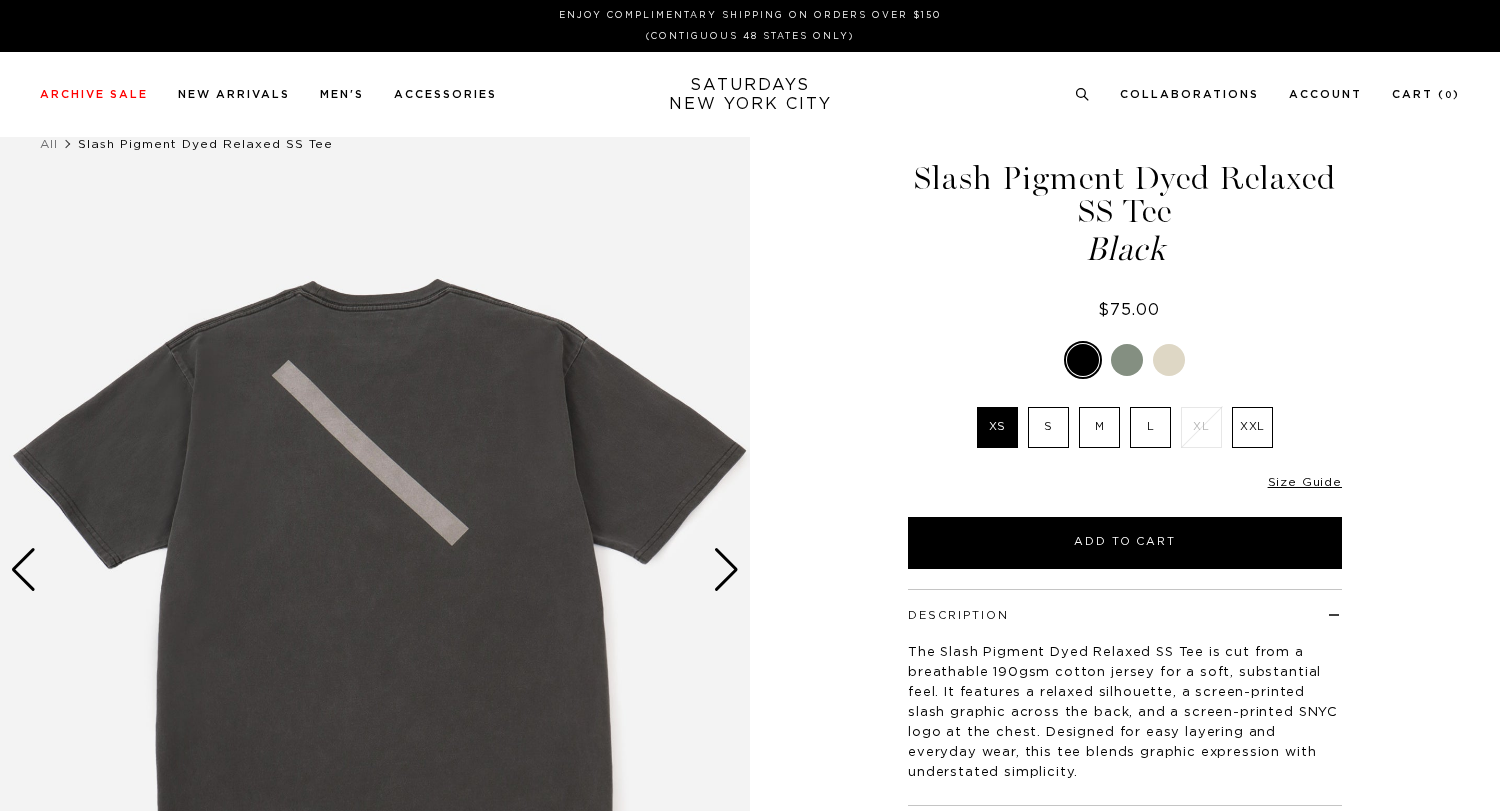 scroll, scrollTop: 0, scrollLeft: 0, axis: both 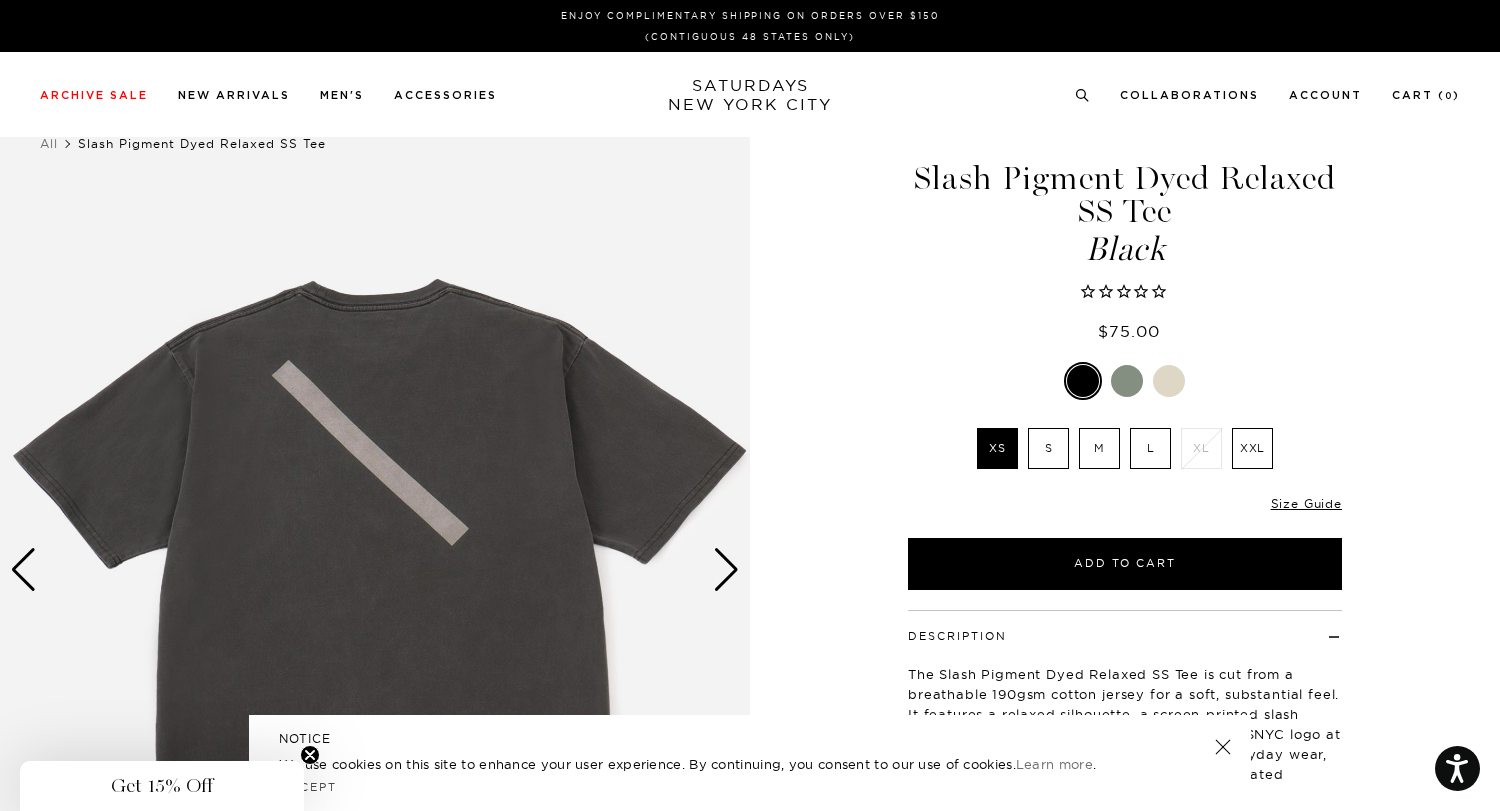 click on "L" at bounding box center [1150, 448] 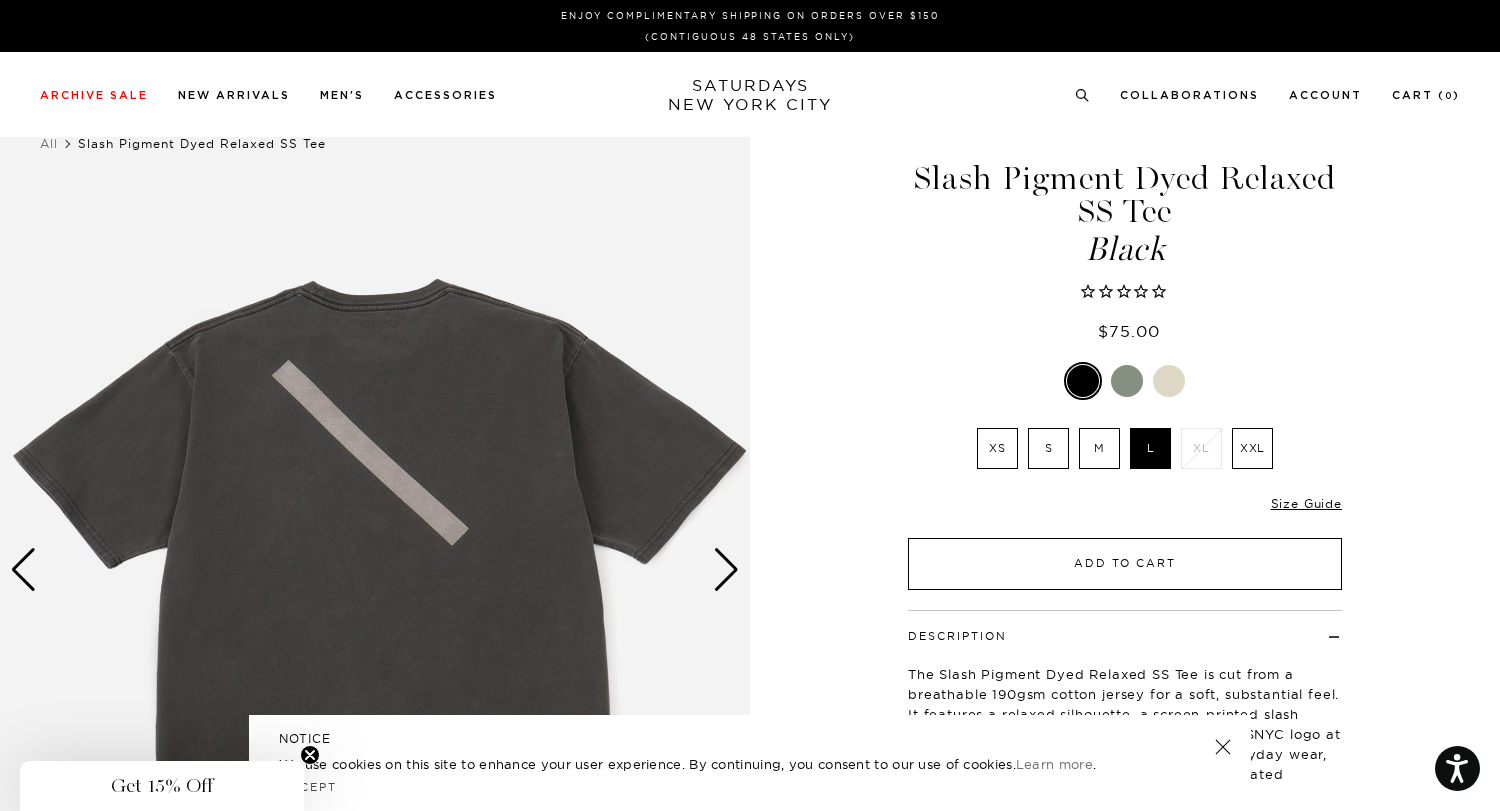 click on "Add to Cart" at bounding box center [1125, 564] 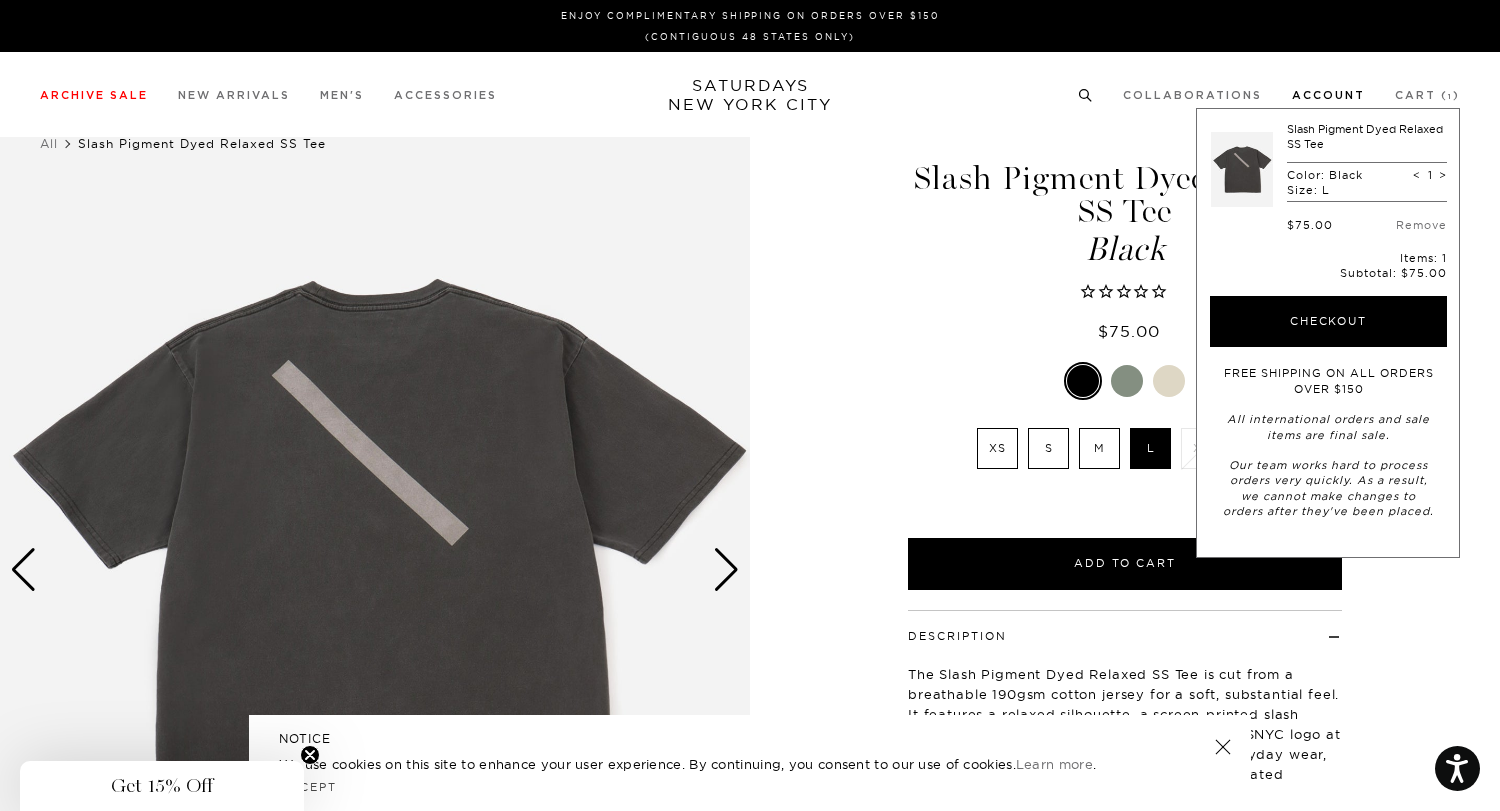 click on "Account" at bounding box center [1328, 95] 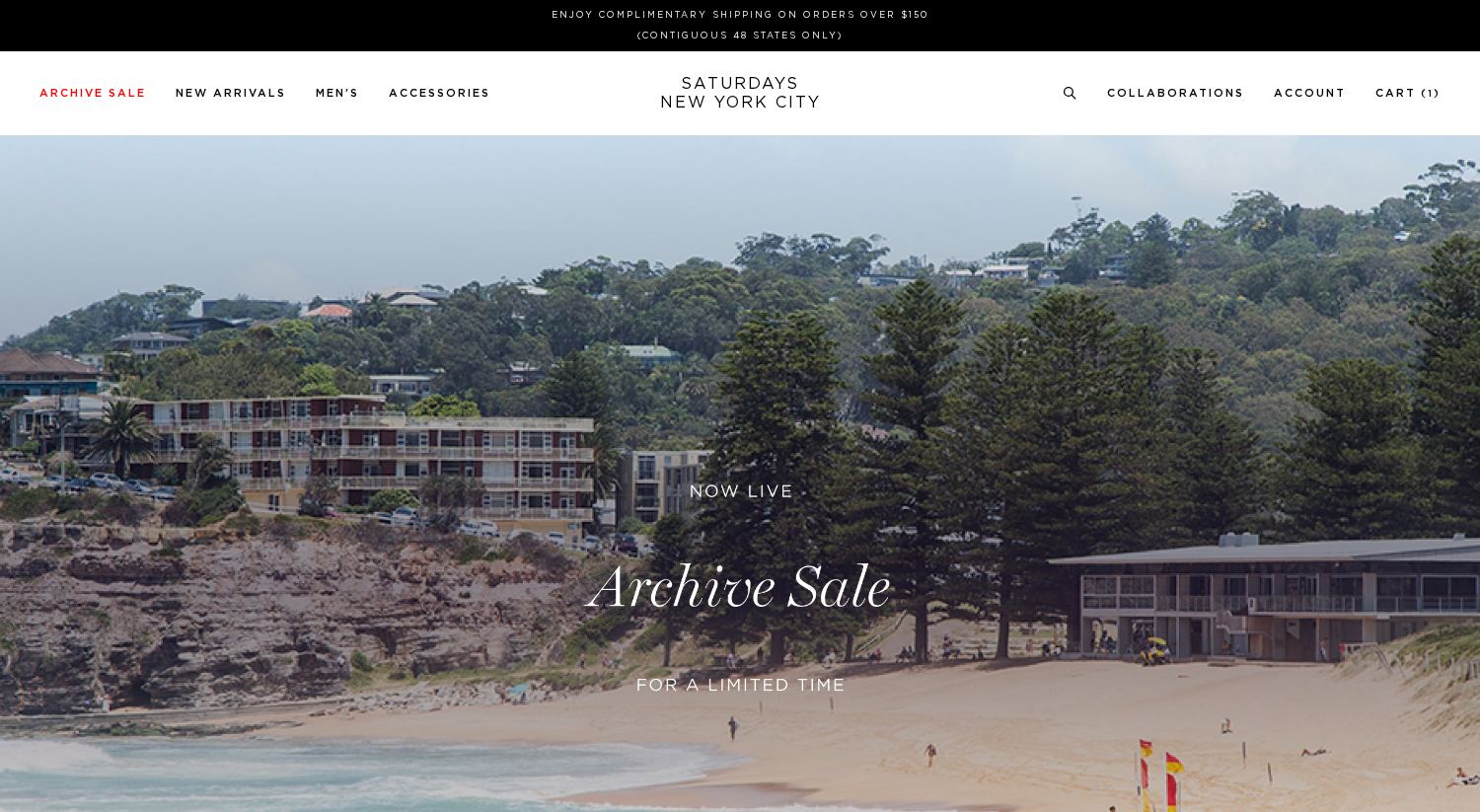 scroll, scrollTop: 0, scrollLeft: 0, axis: both 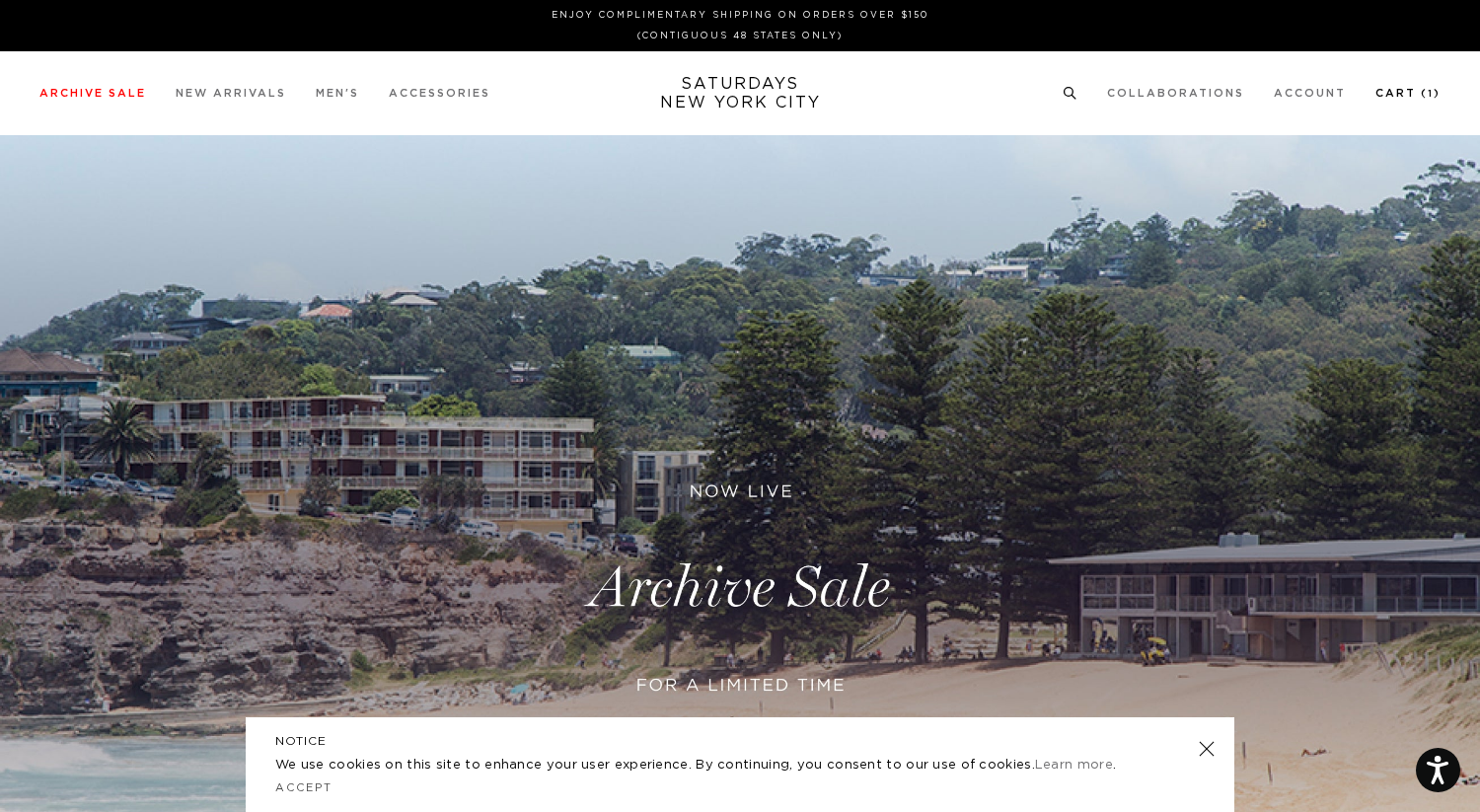 click on "Cart ( 1 )" at bounding box center (1408, 93) 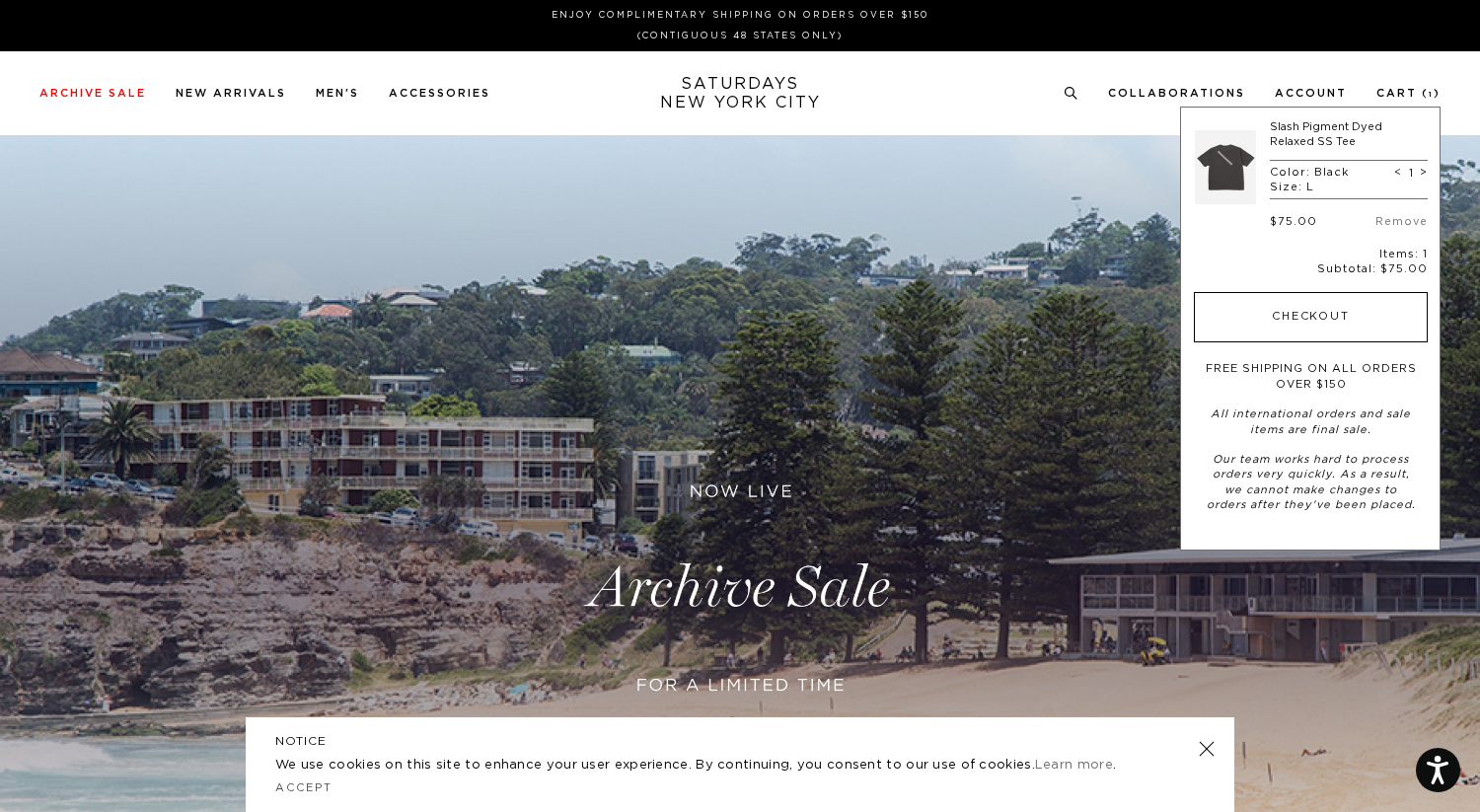 click on "Checkout" at bounding box center [1310, 318] 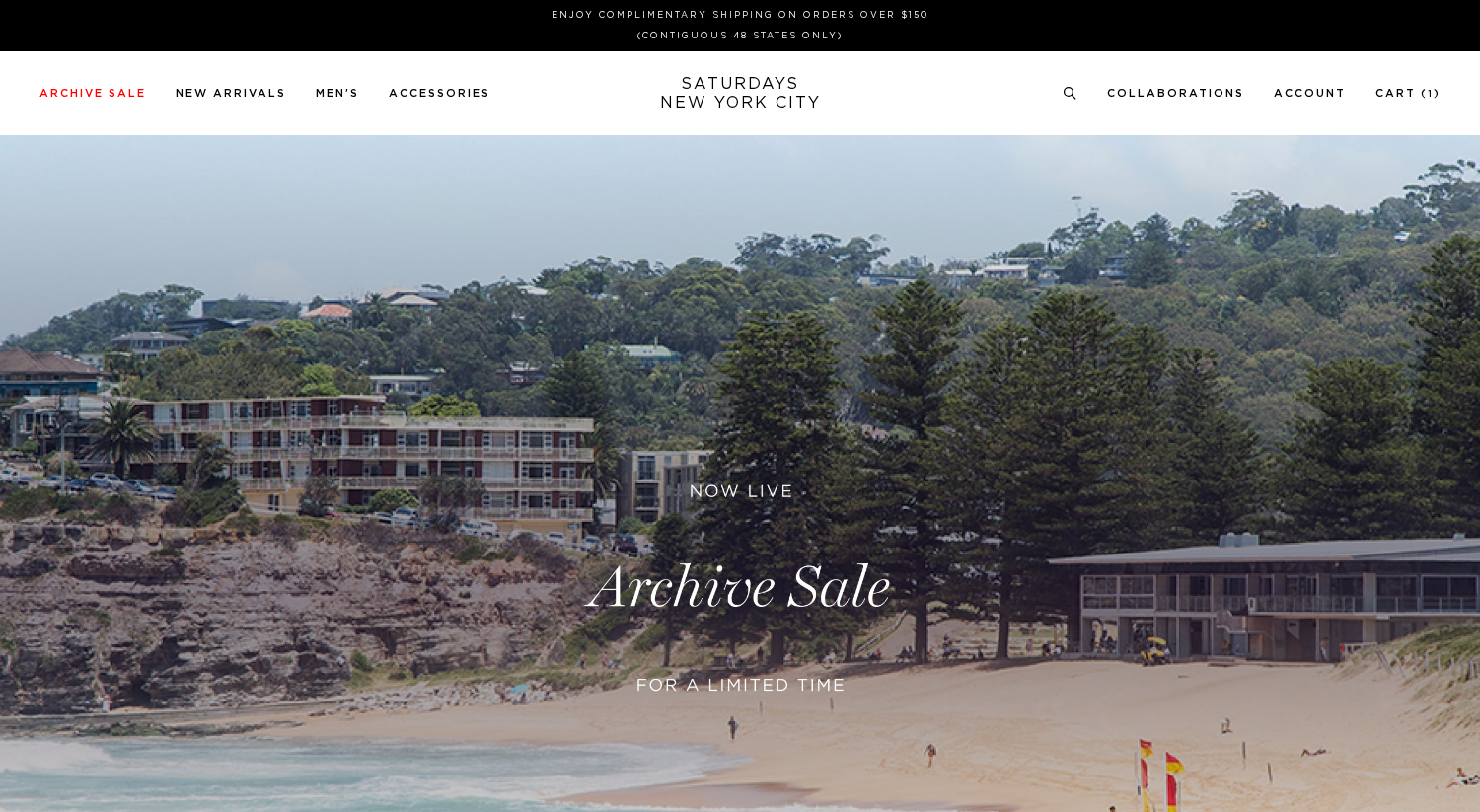 scroll, scrollTop: 0, scrollLeft: 0, axis: both 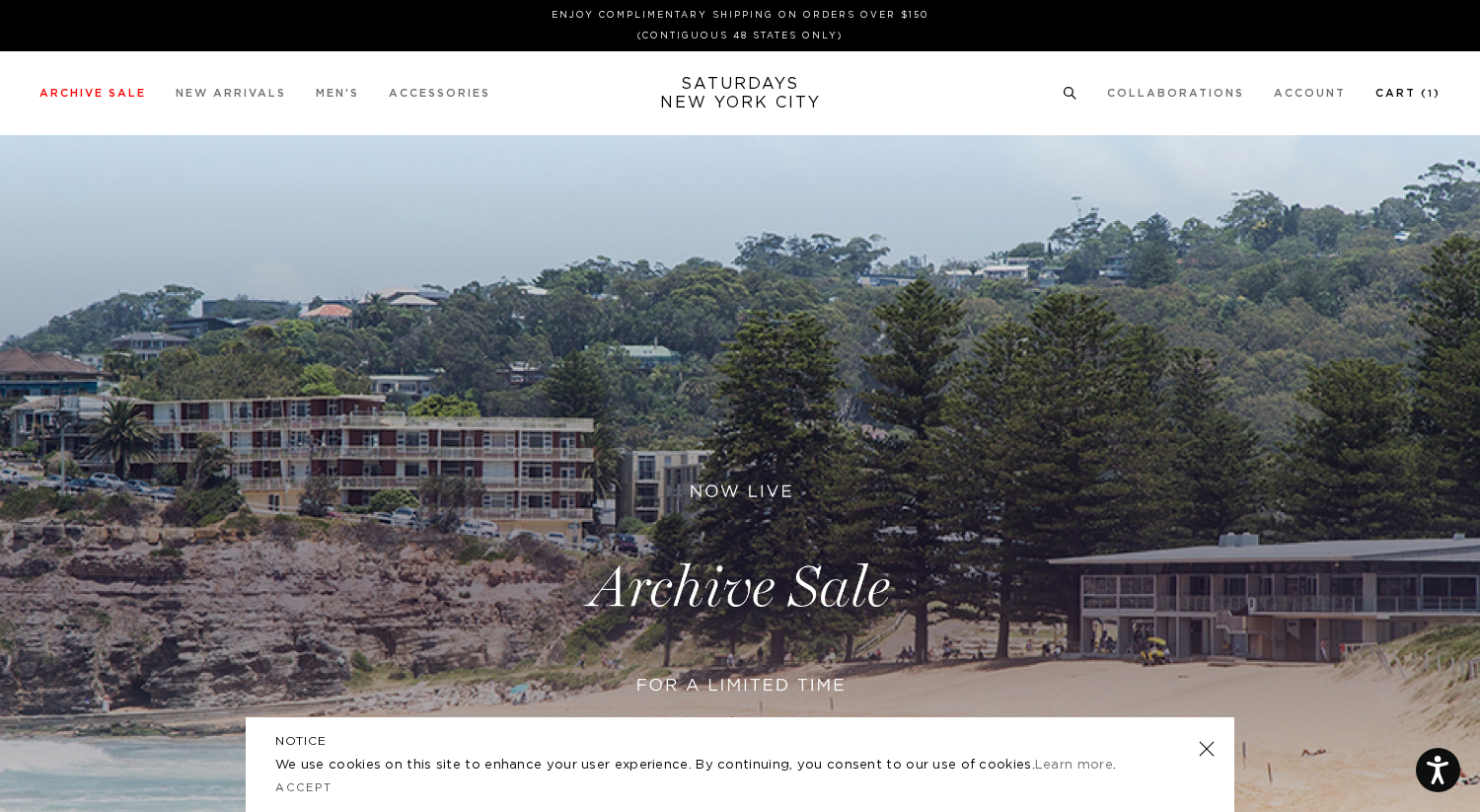 click on "Cart ( 1 )" at bounding box center [1408, 93] 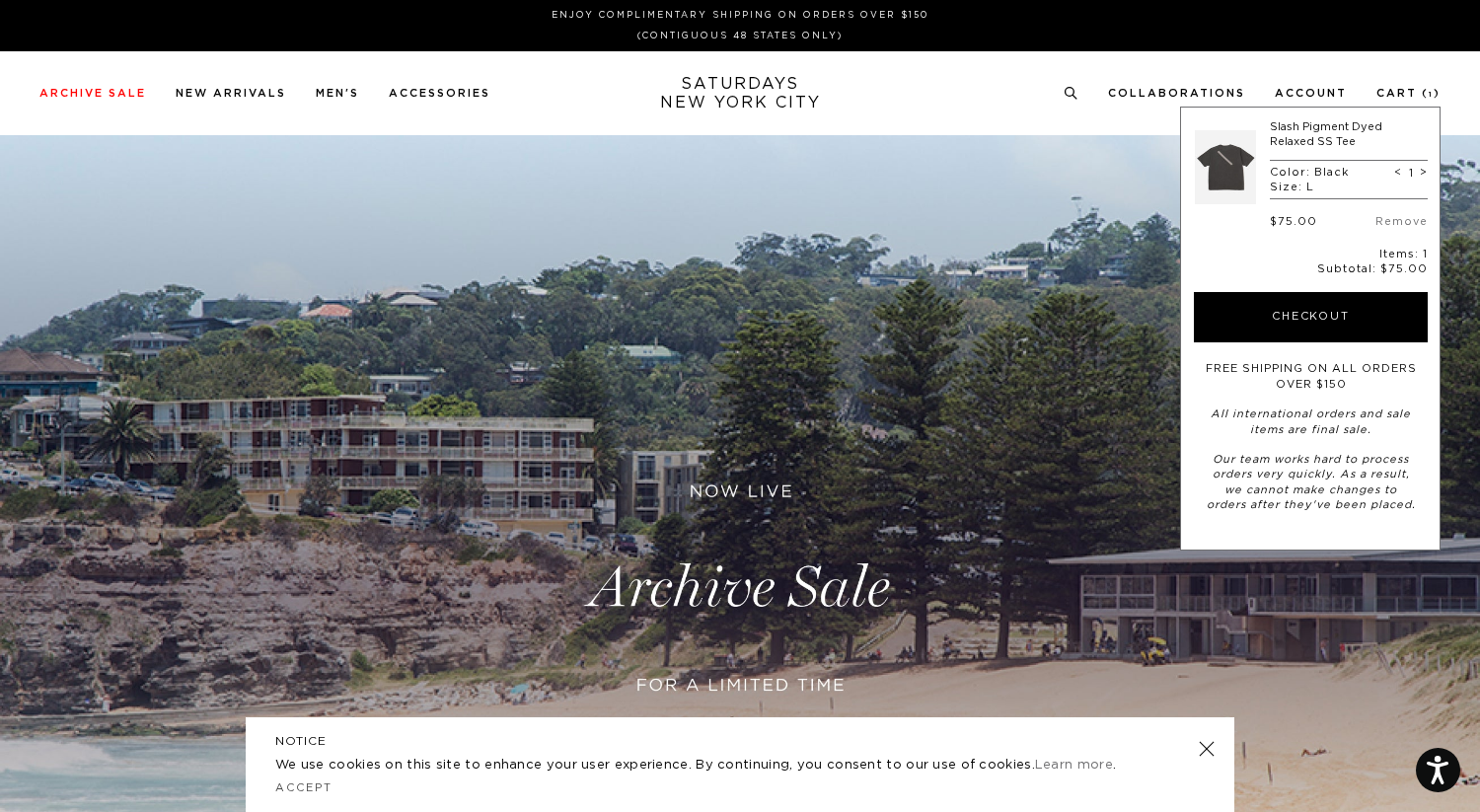 click at bounding box center [1225, 167] 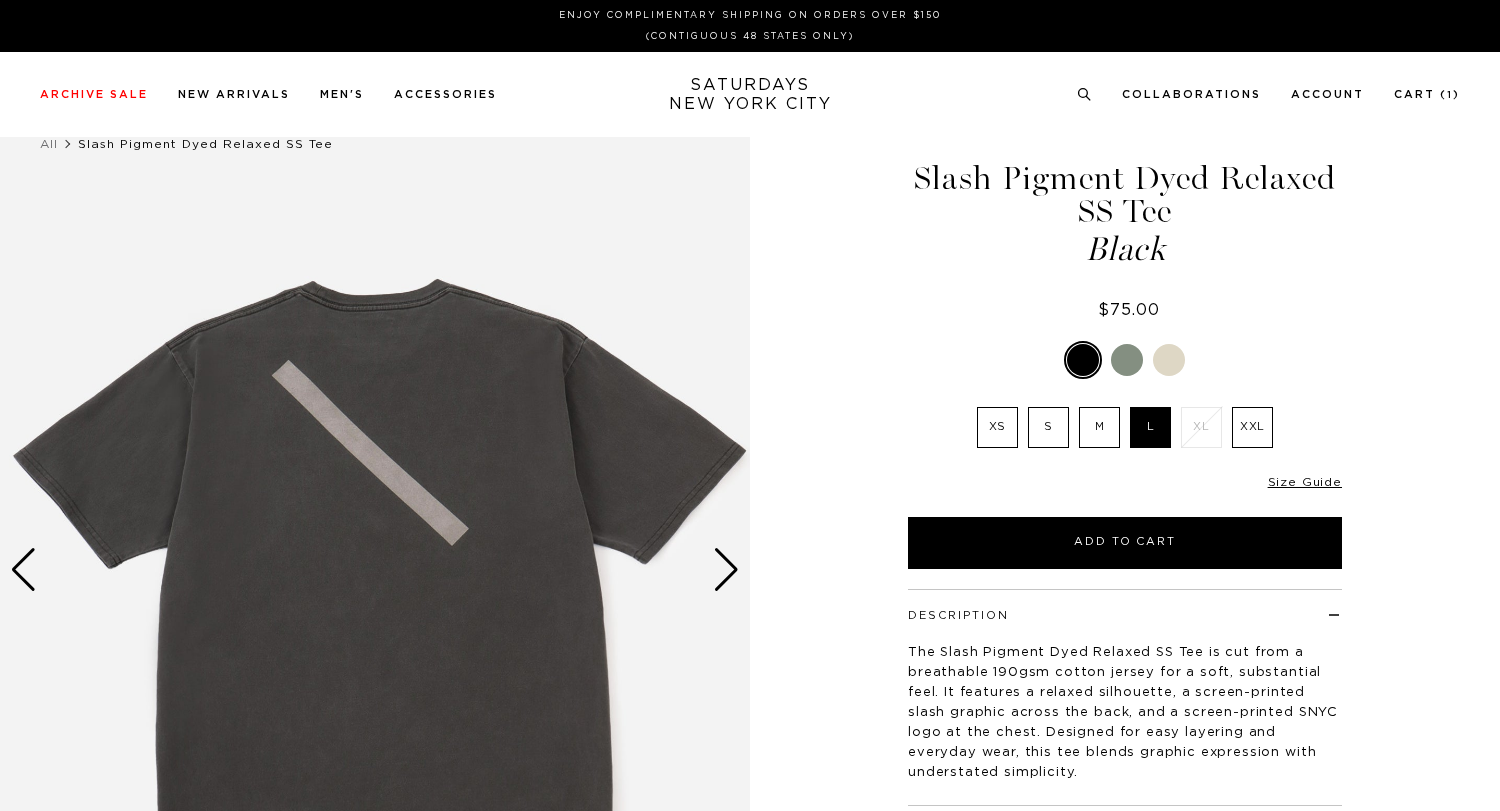 scroll, scrollTop: 0, scrollLeft: 0, axis: both 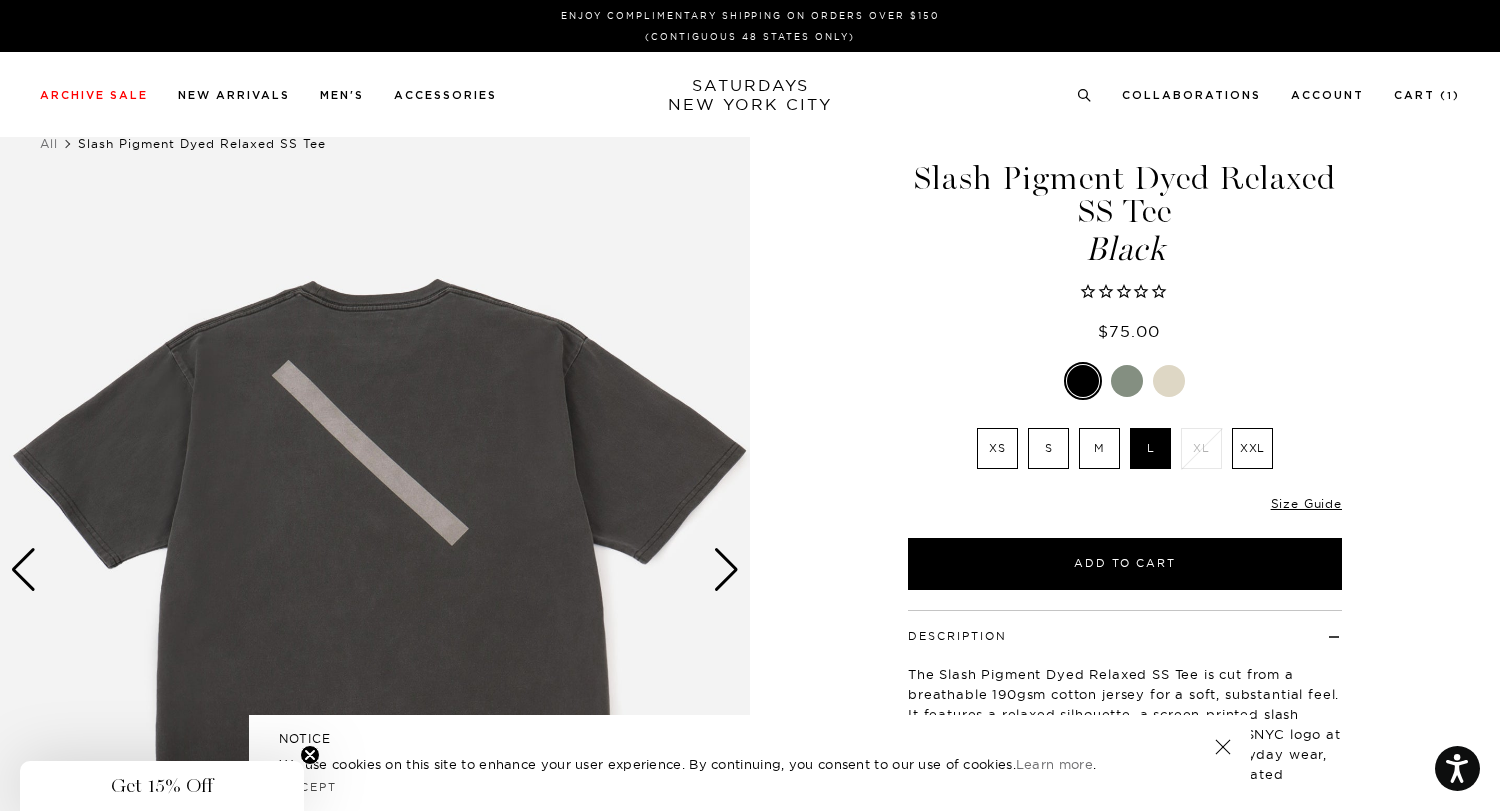 click at bounding box center (375, 570) 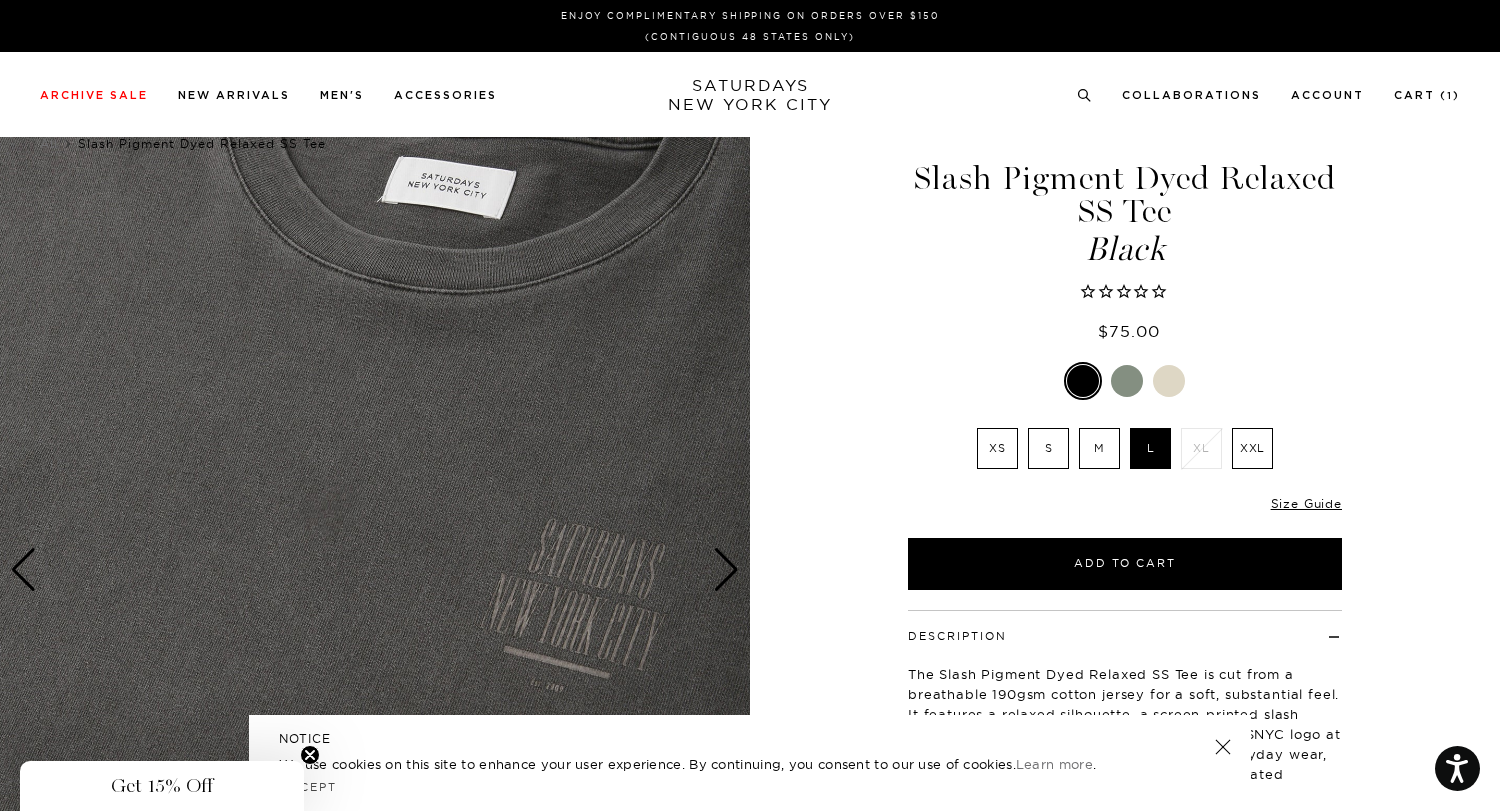 click at bounding box center [726, 570] 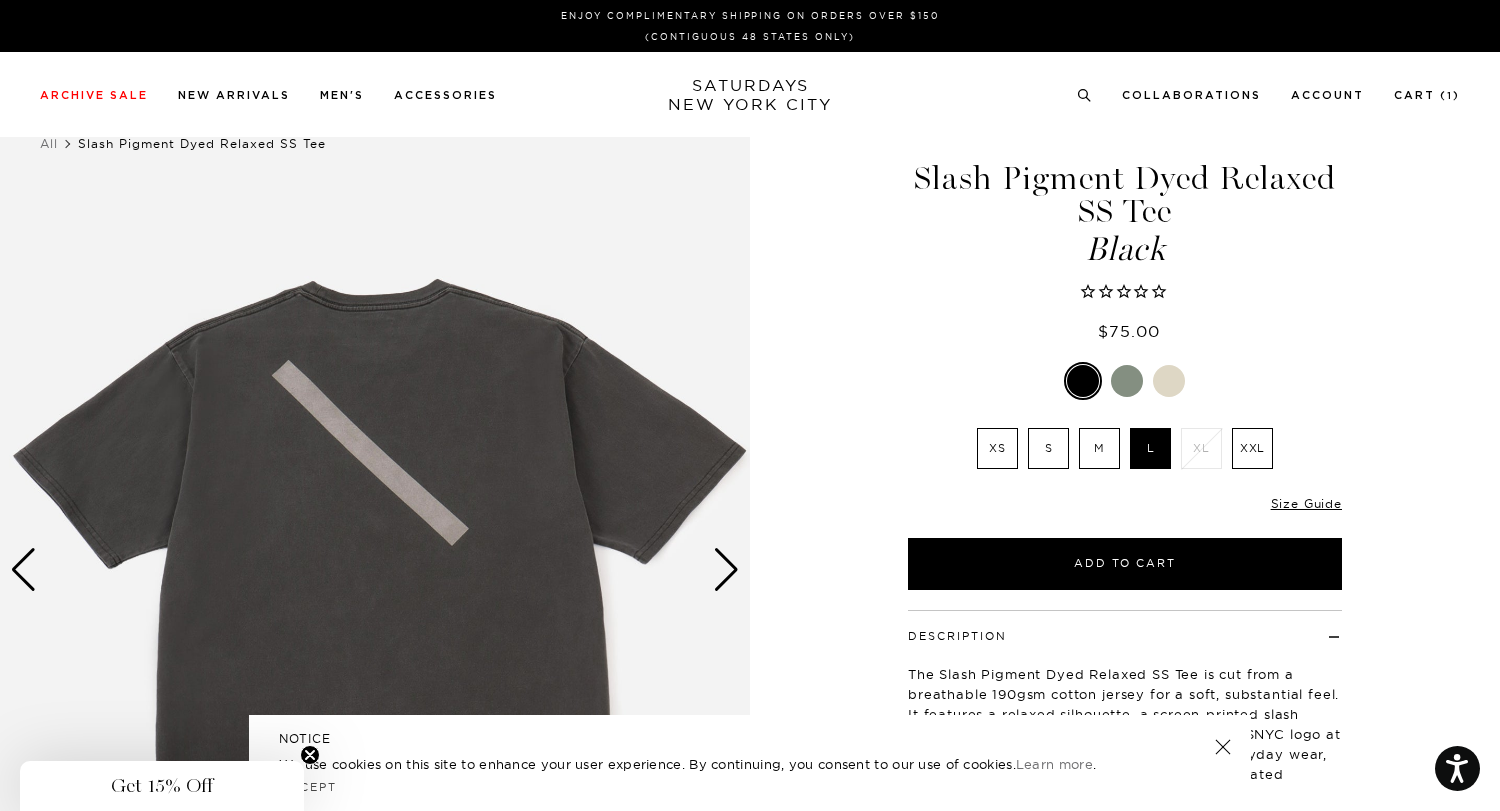 click at bounding box center [726, 570] 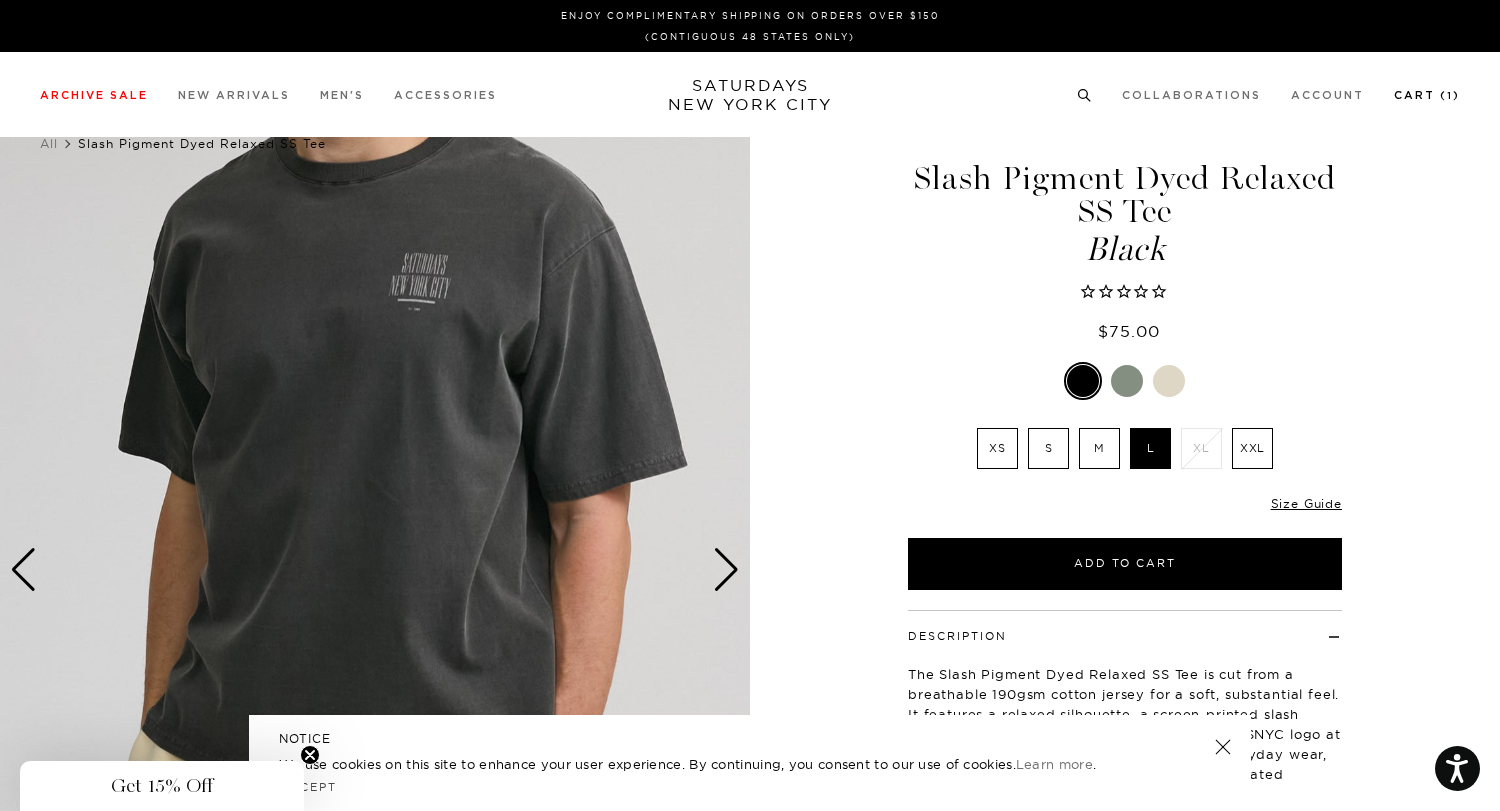 click on "Cart ( 1 )" at bounding box center (1427, 95) 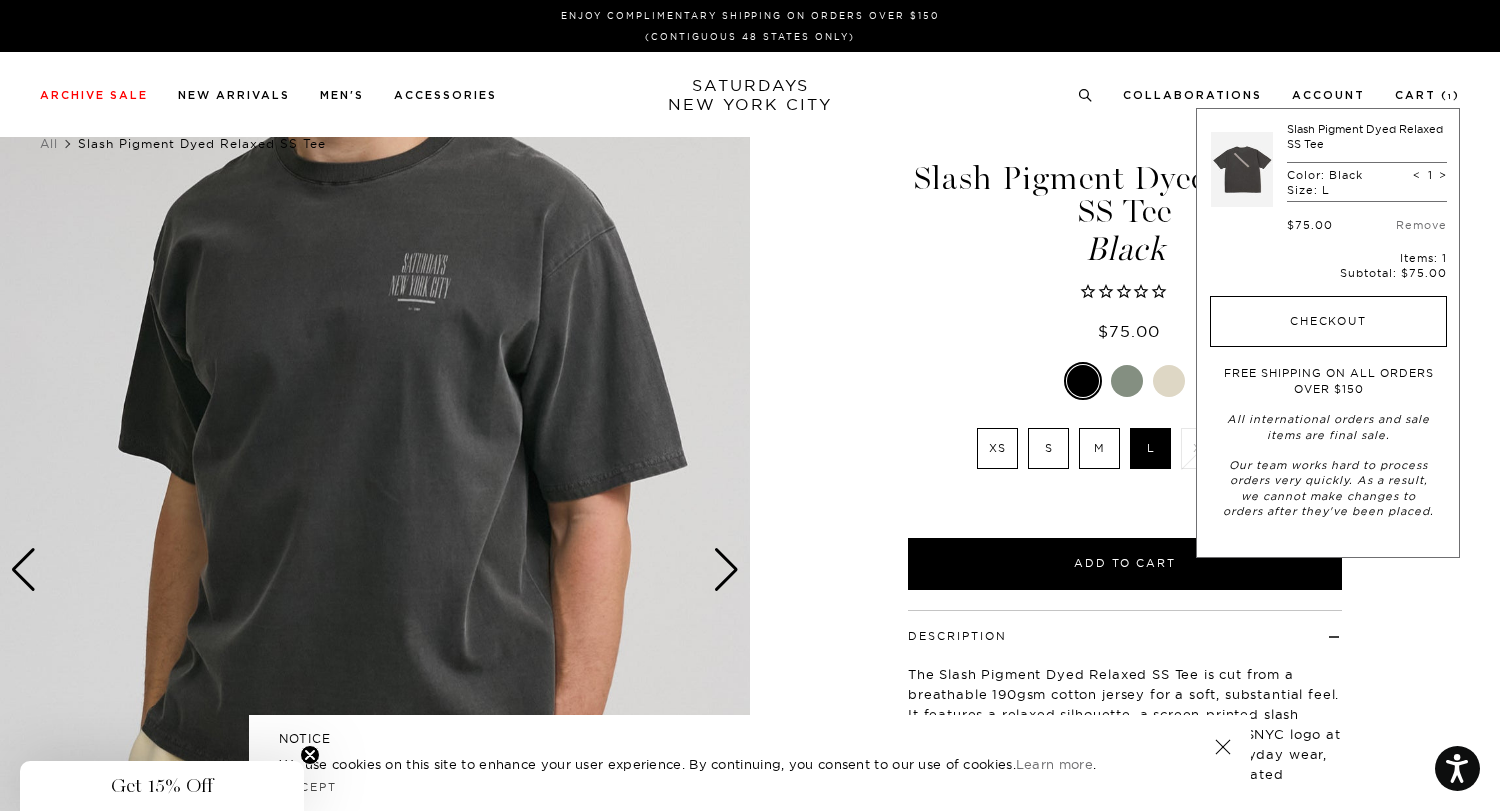 click on "Checkout" at bounding box center (1328, 322) 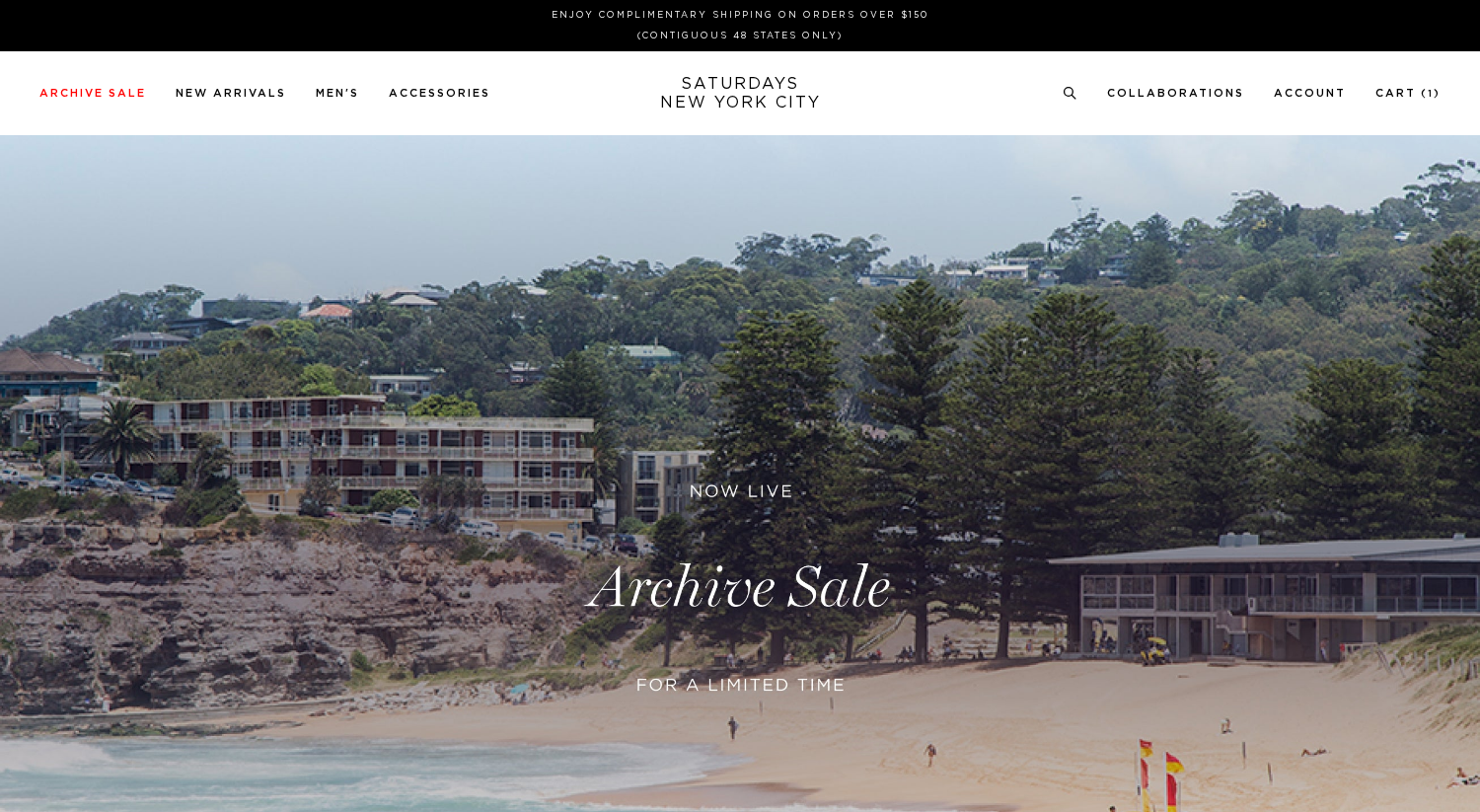 scroll, scrollTop: 0, scrollLeft: 0, axis: both 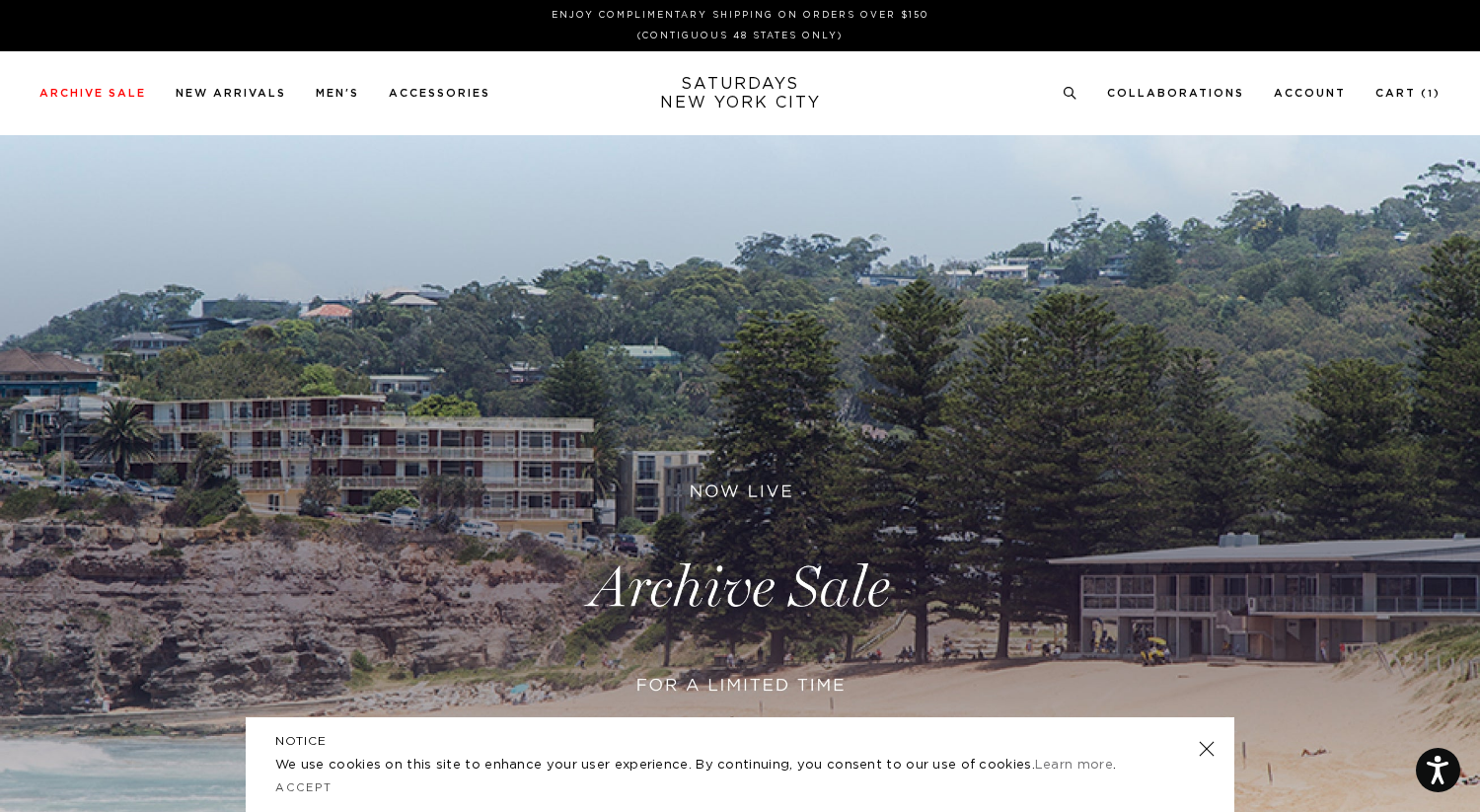click on "Enjoy Complimentary Shipping on Orders Over $150" at bounding box center (740, 15) 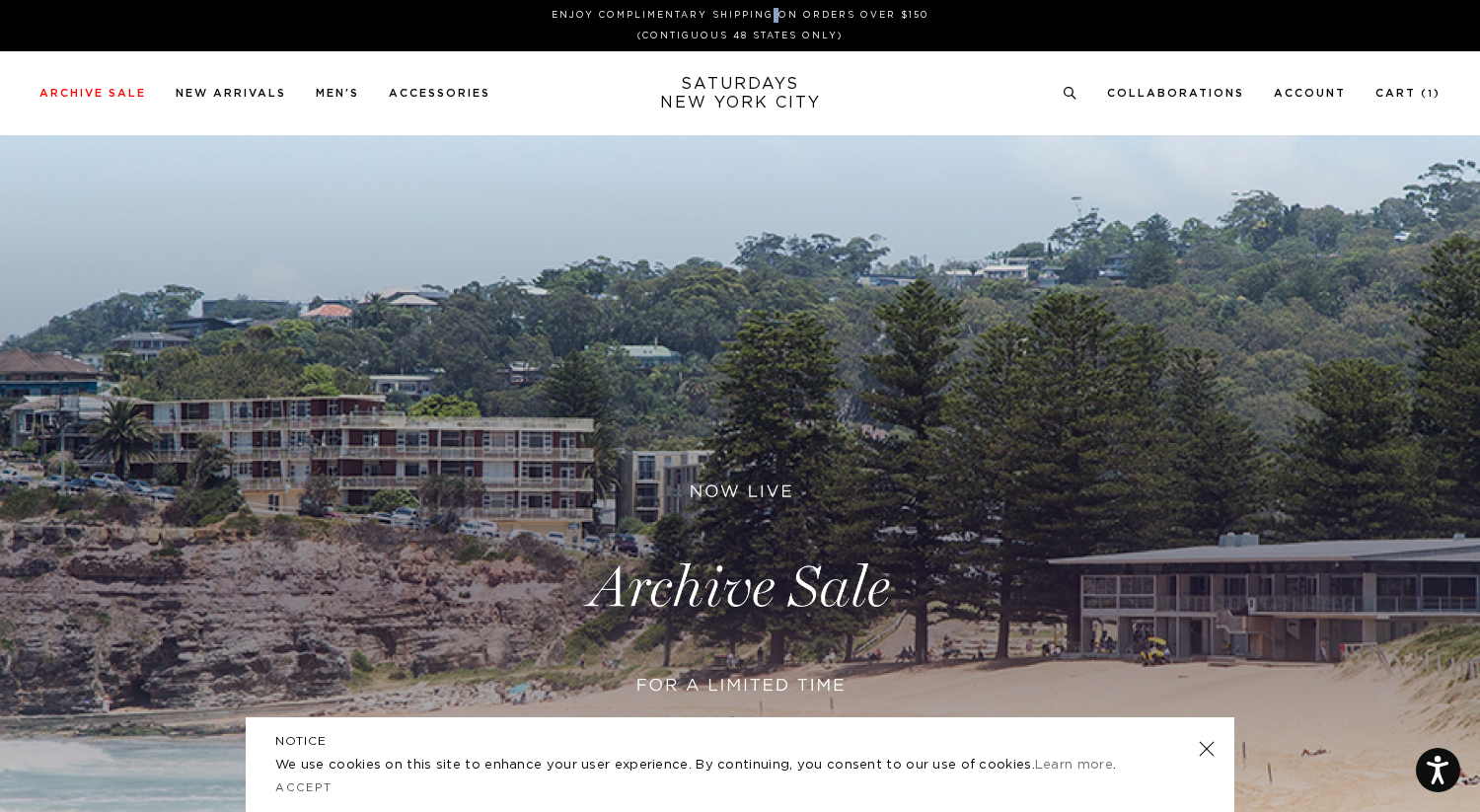 click on "Enjoy Complimentary Shipping on Orders Over $150" at bounding box center [740, 15] 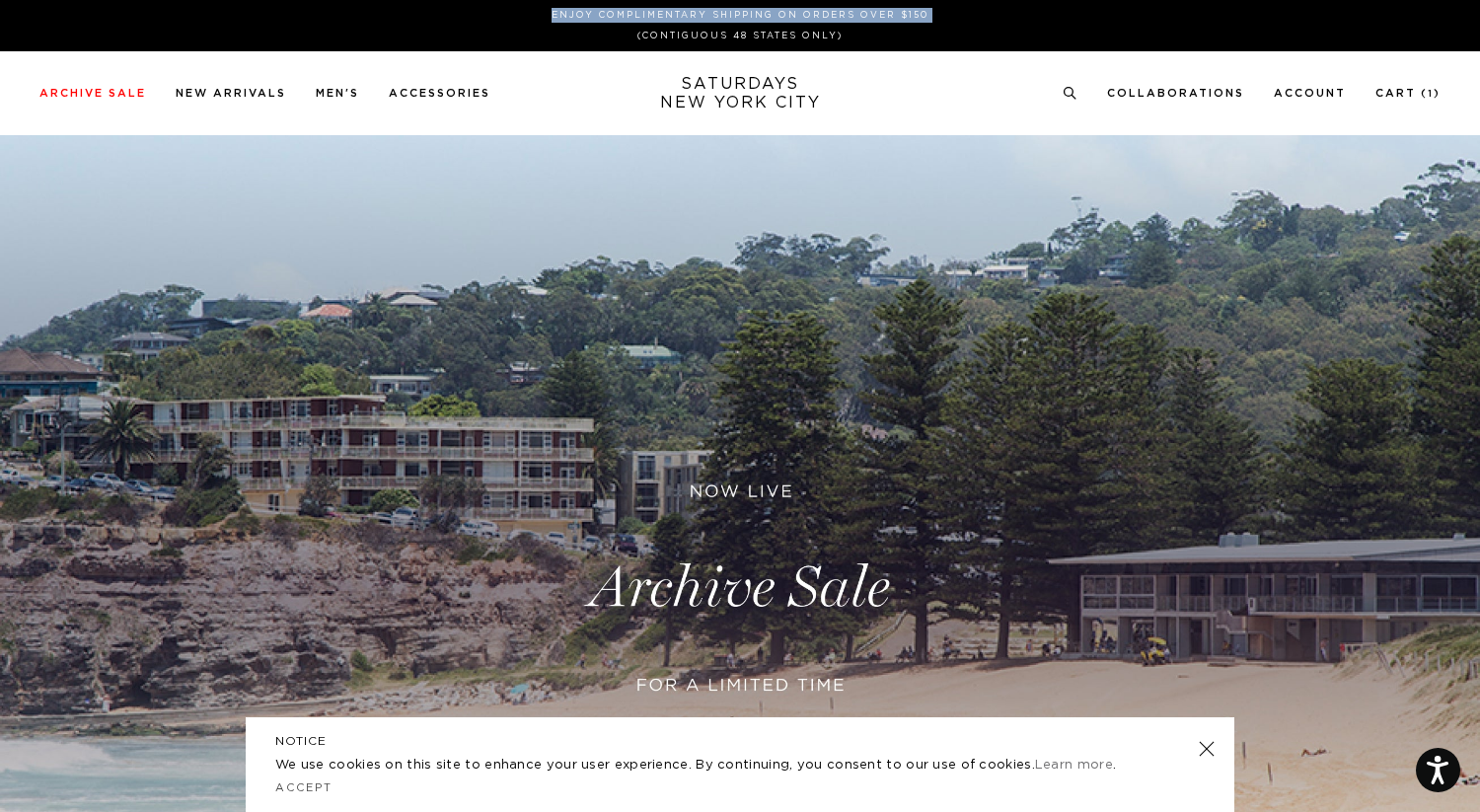 click on "Enjoy Complimentary Shipping on Orders Over $150" at bounding box center (740, 15) 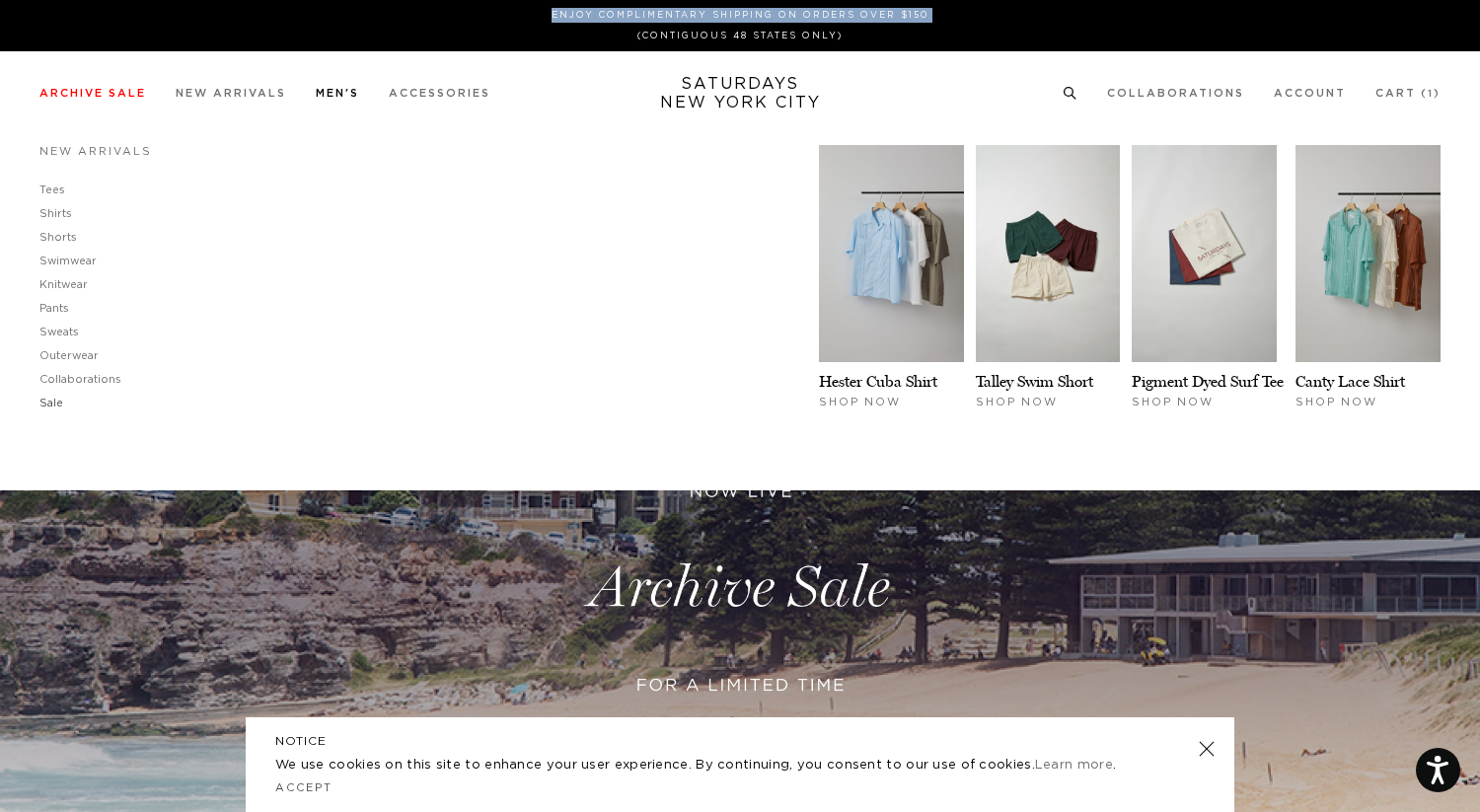 click on "Sale" at bounding box center [51, 403] 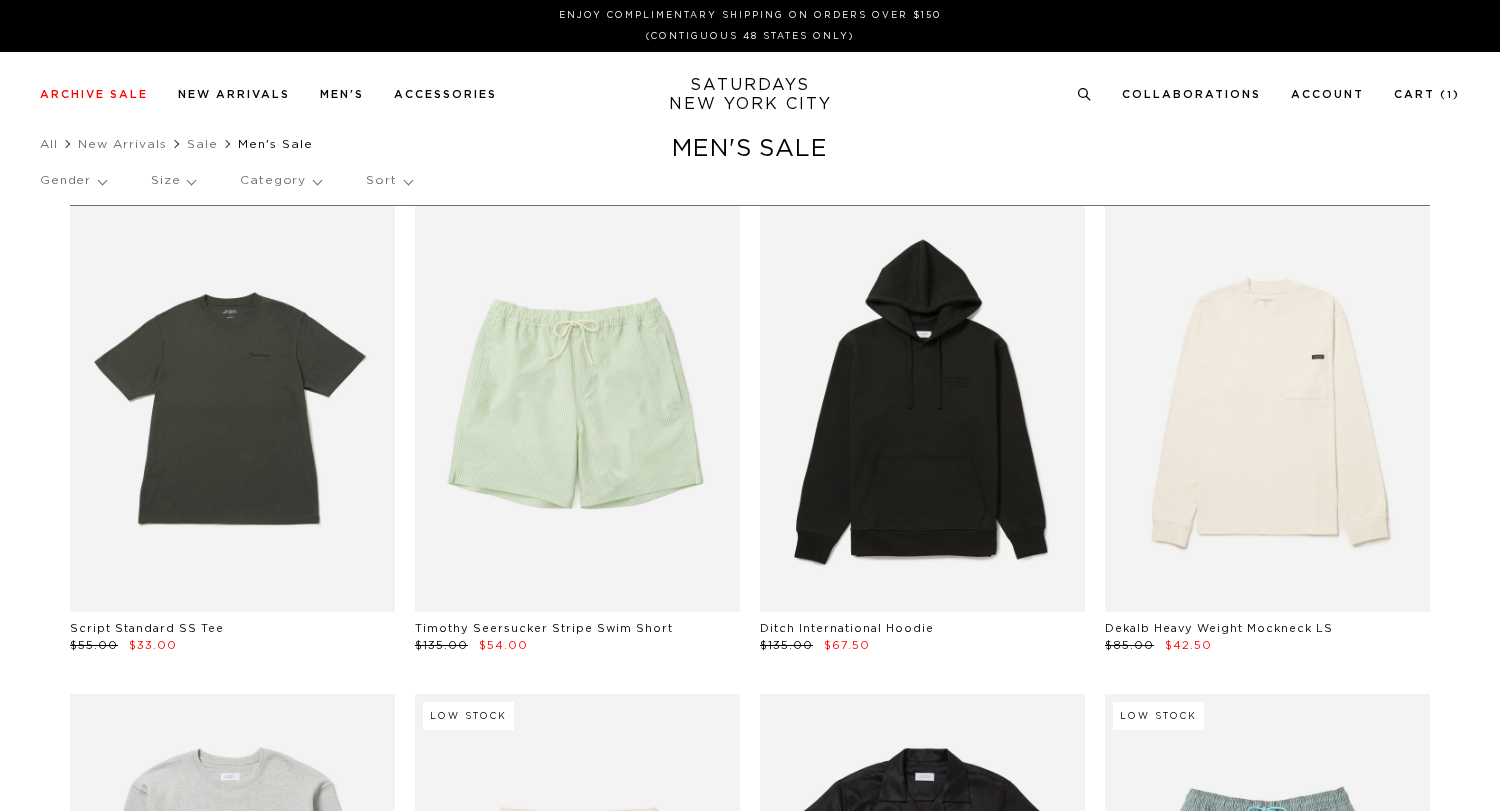 scroll, scrollTop: 0, scrollLeft: 0, axis: both 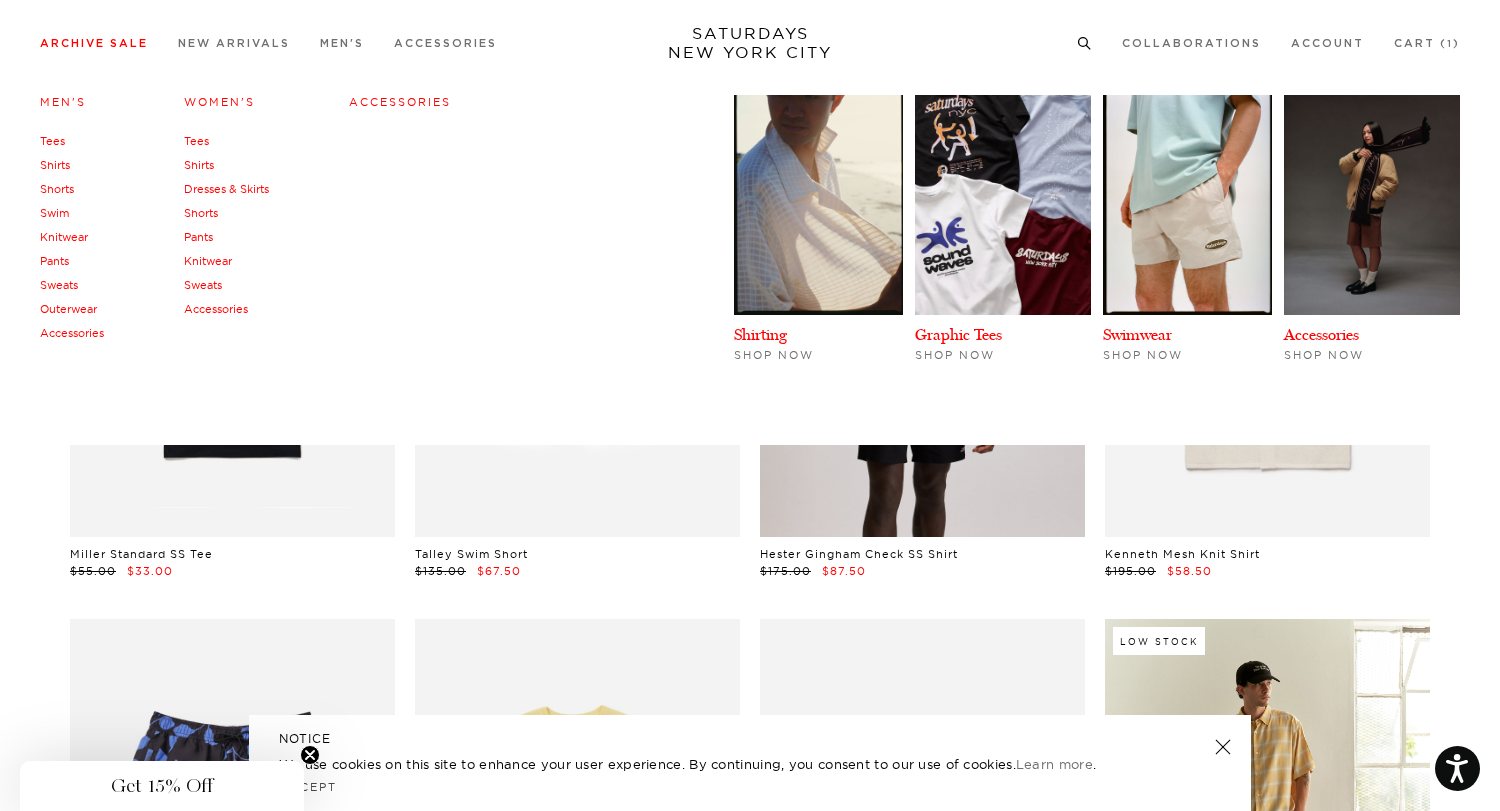 click on "Archive Sale" at bounding box center [94, 43] 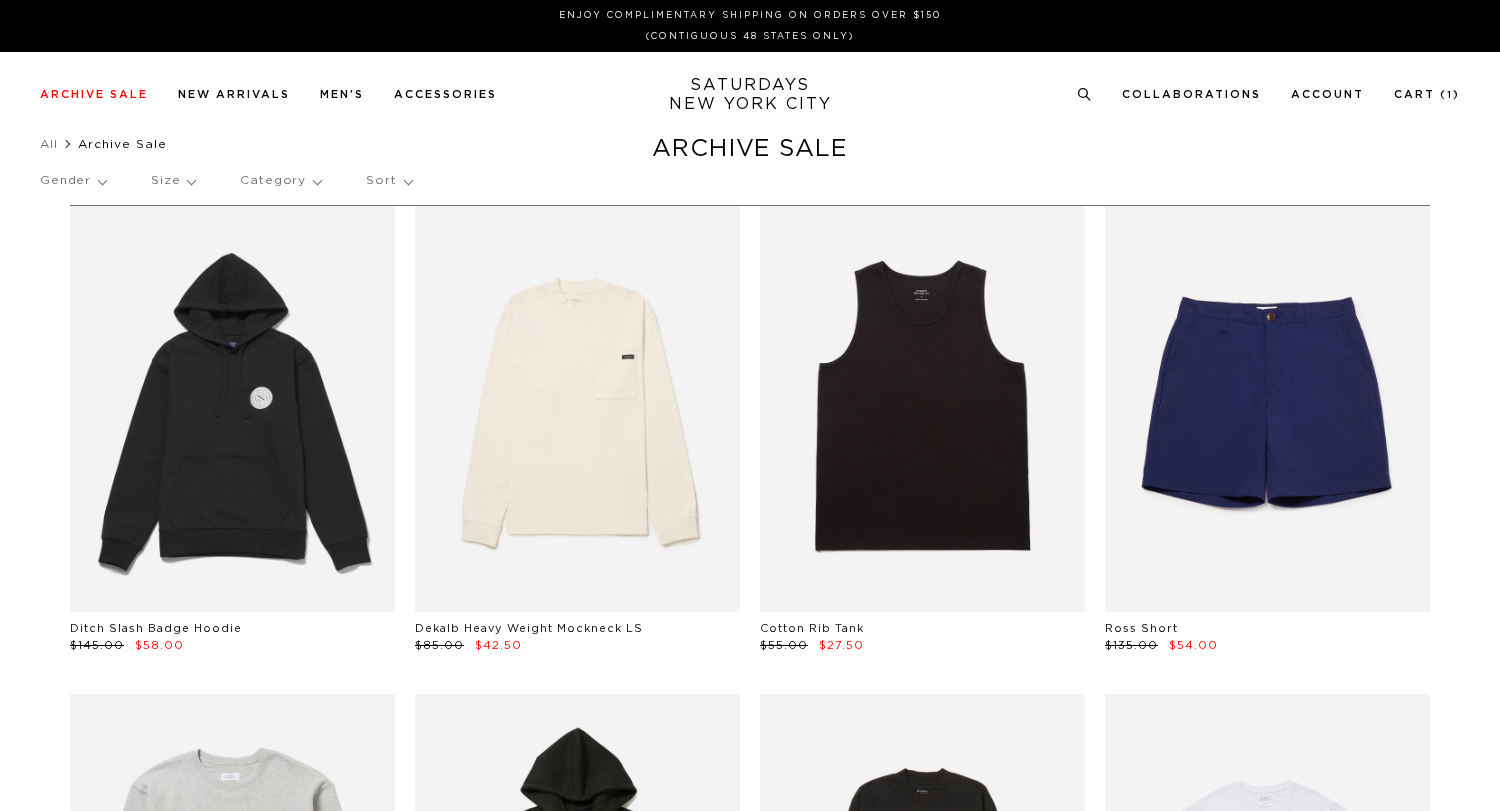 scroll, scrollTop: 0, scrollLeft: 0, axis: both 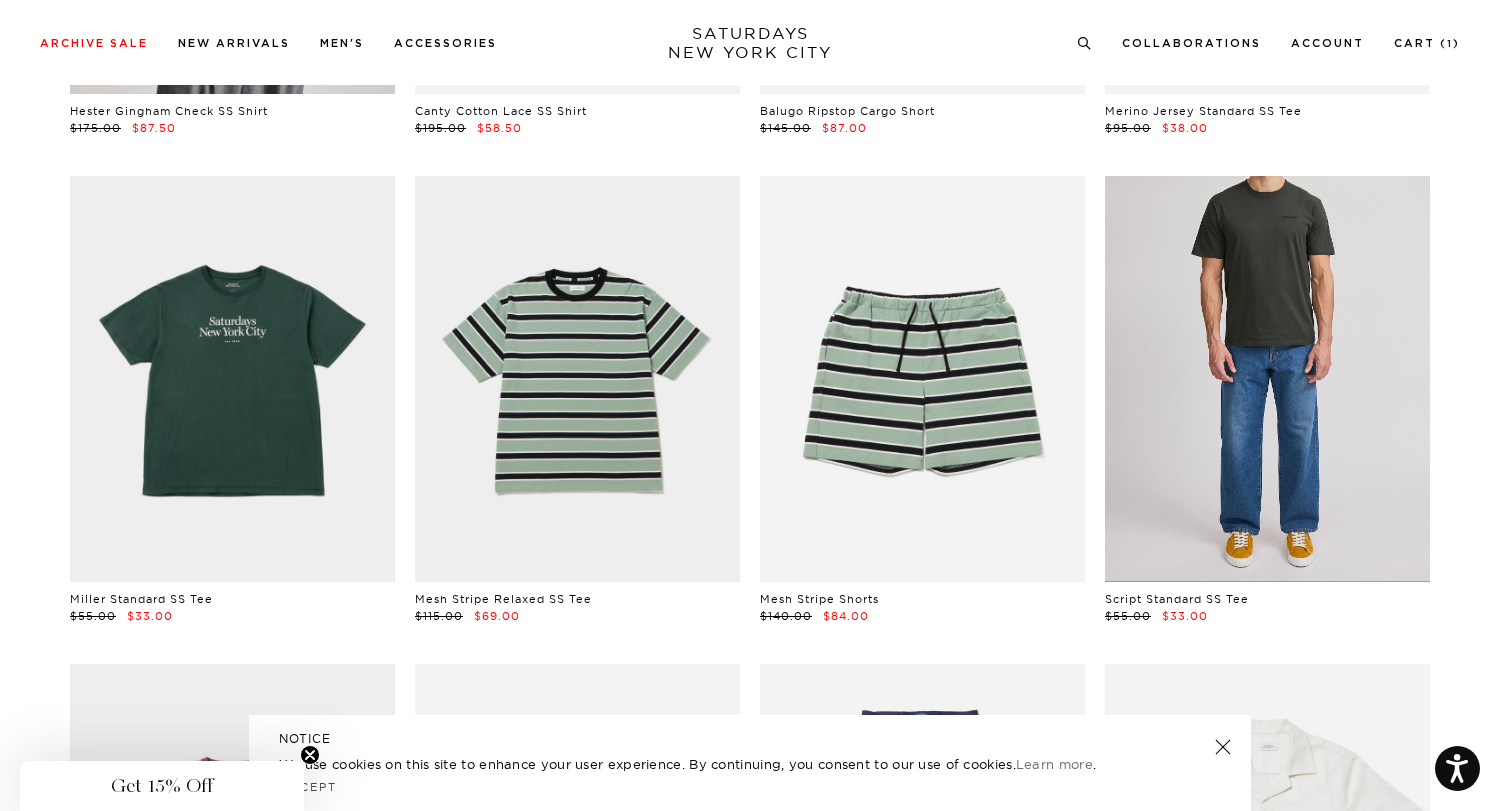click at bounding box center (1267, 379) 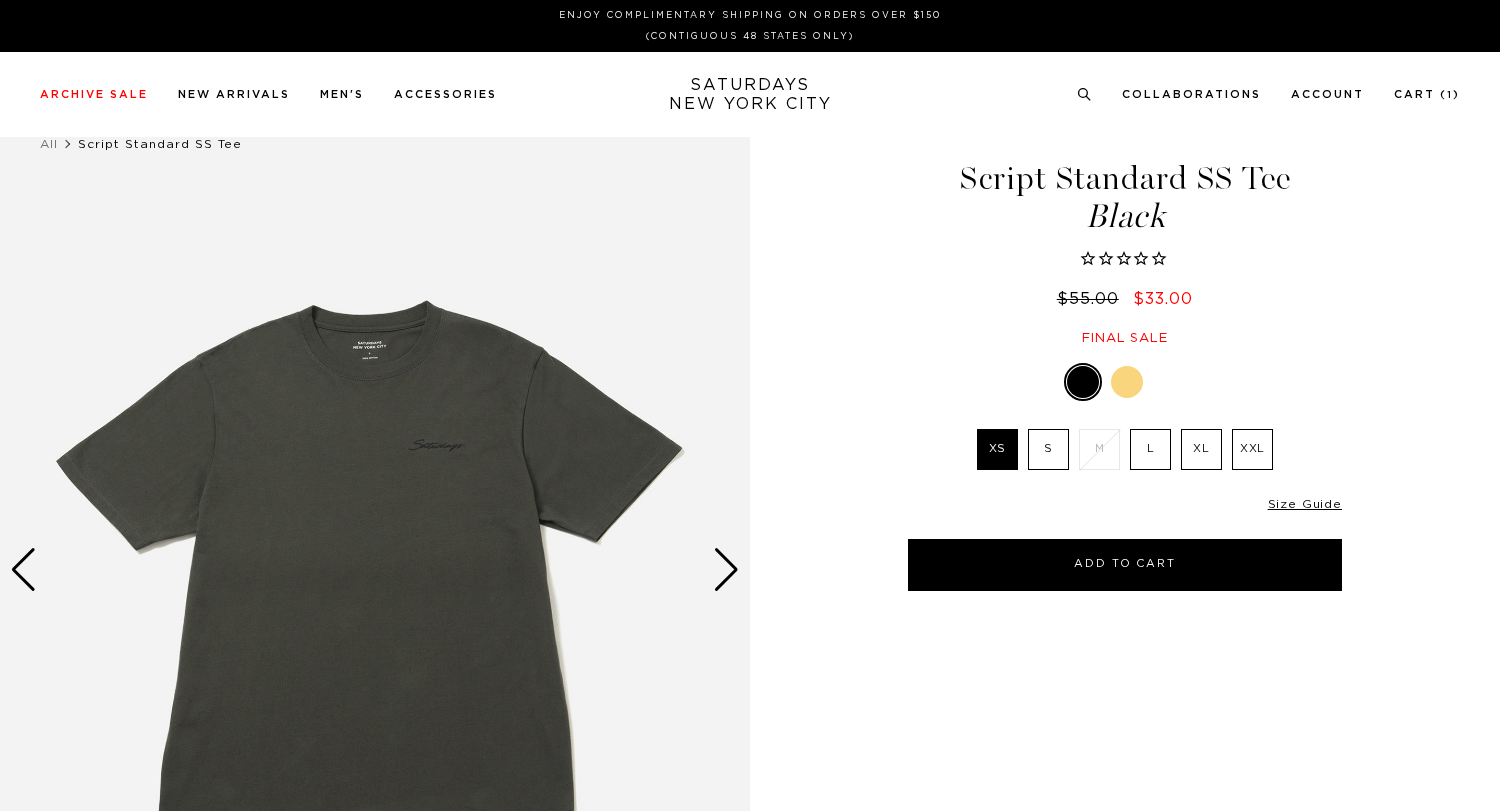 scroll, scrollTop: 0, scrollLeft: 0, axis: both 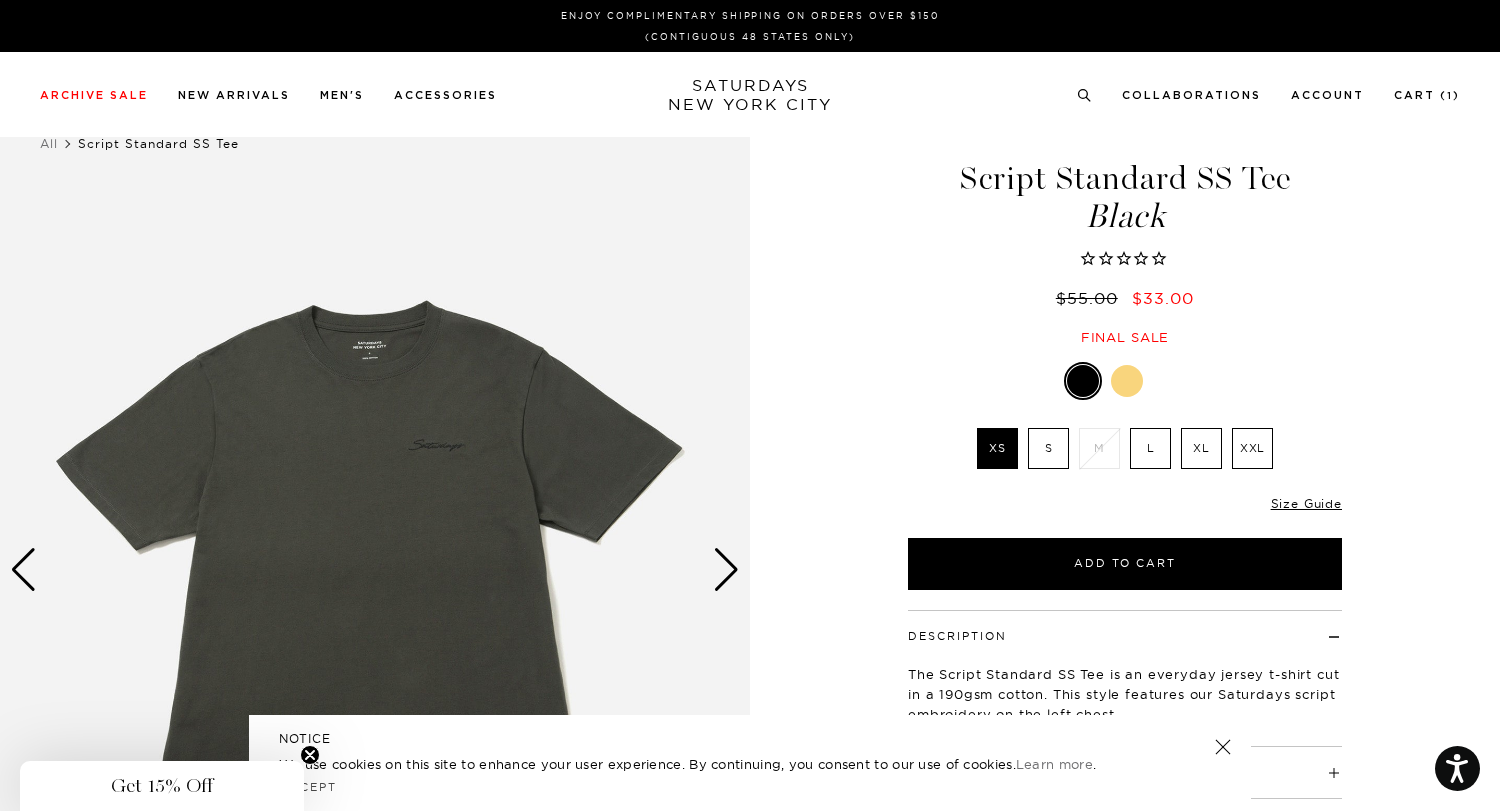 click at bounding box center (726, 570) 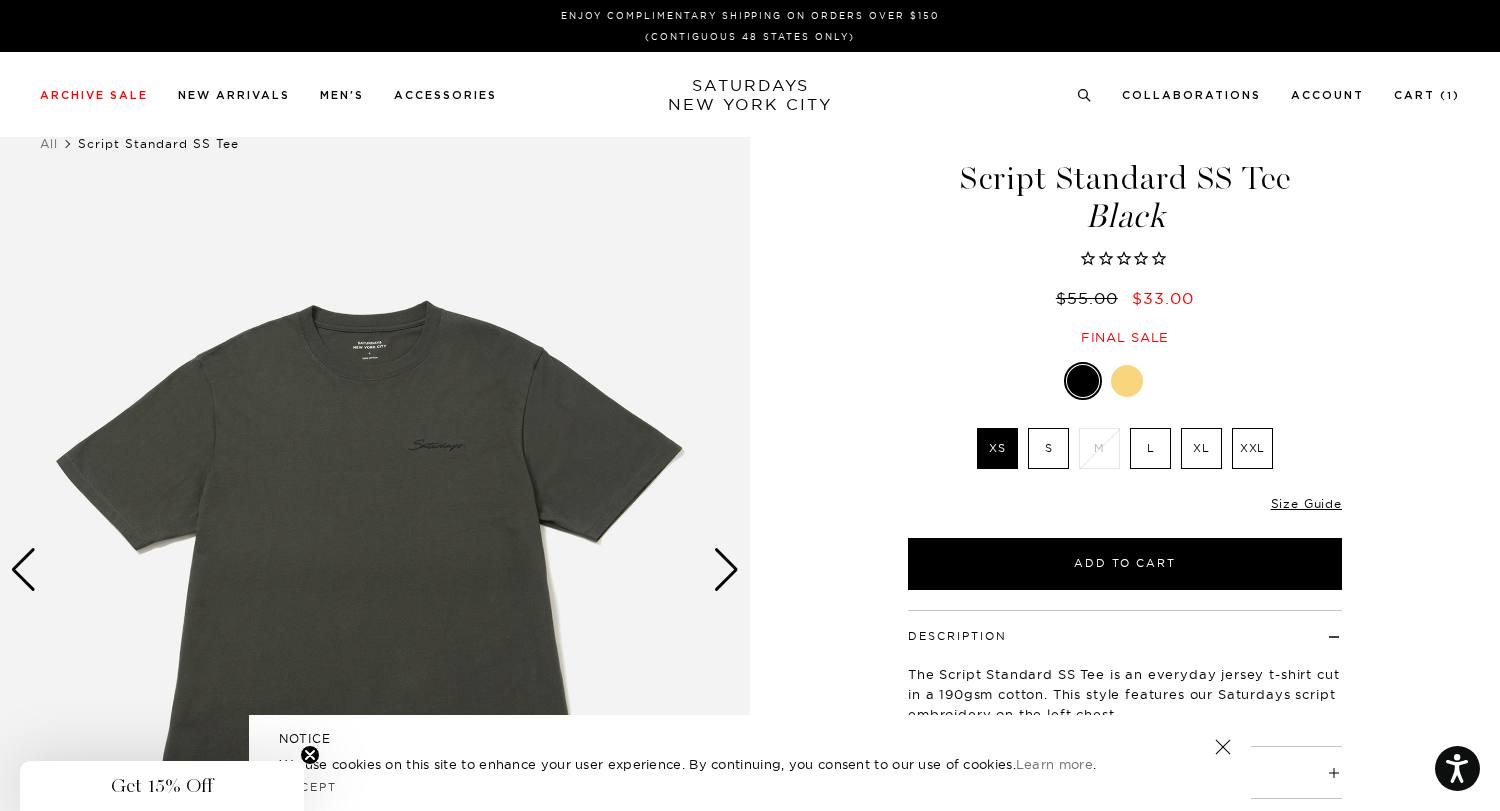 click at bounding box center (726, 570) 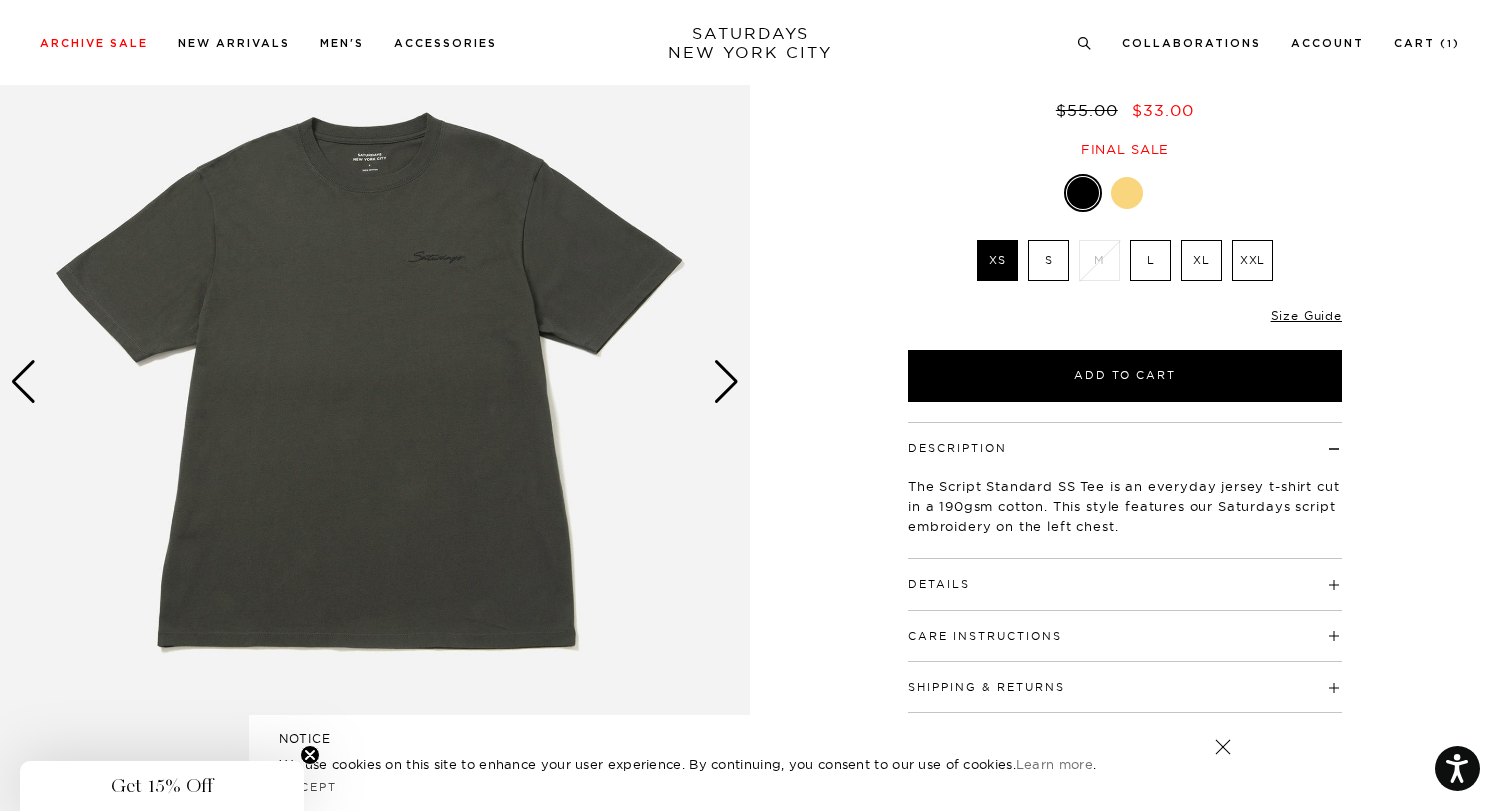 scroll, scrollTop: 479, scrollLeft: 0, axis: vertical 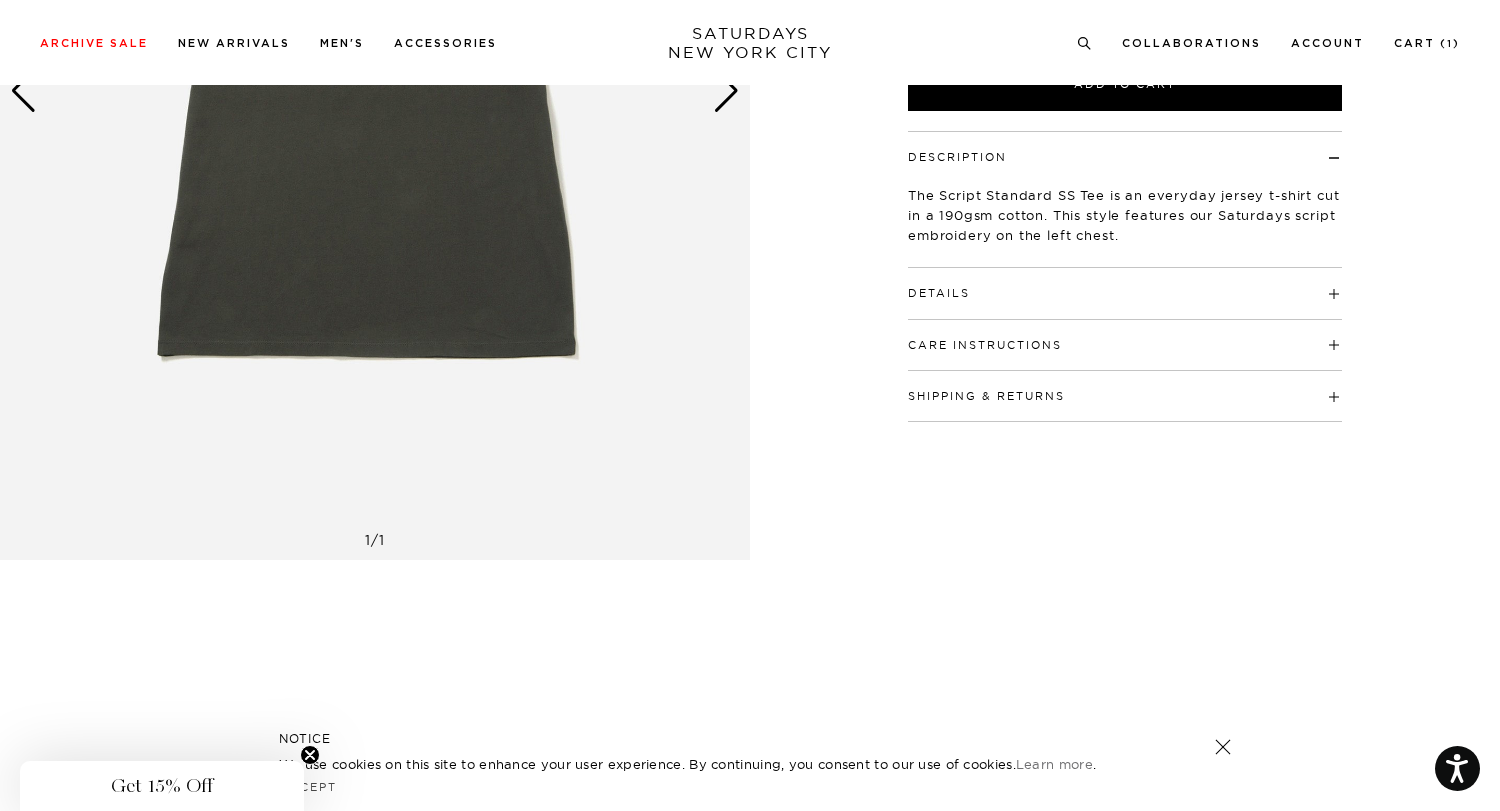 click on "Details" at bounding box center [1125, 284] 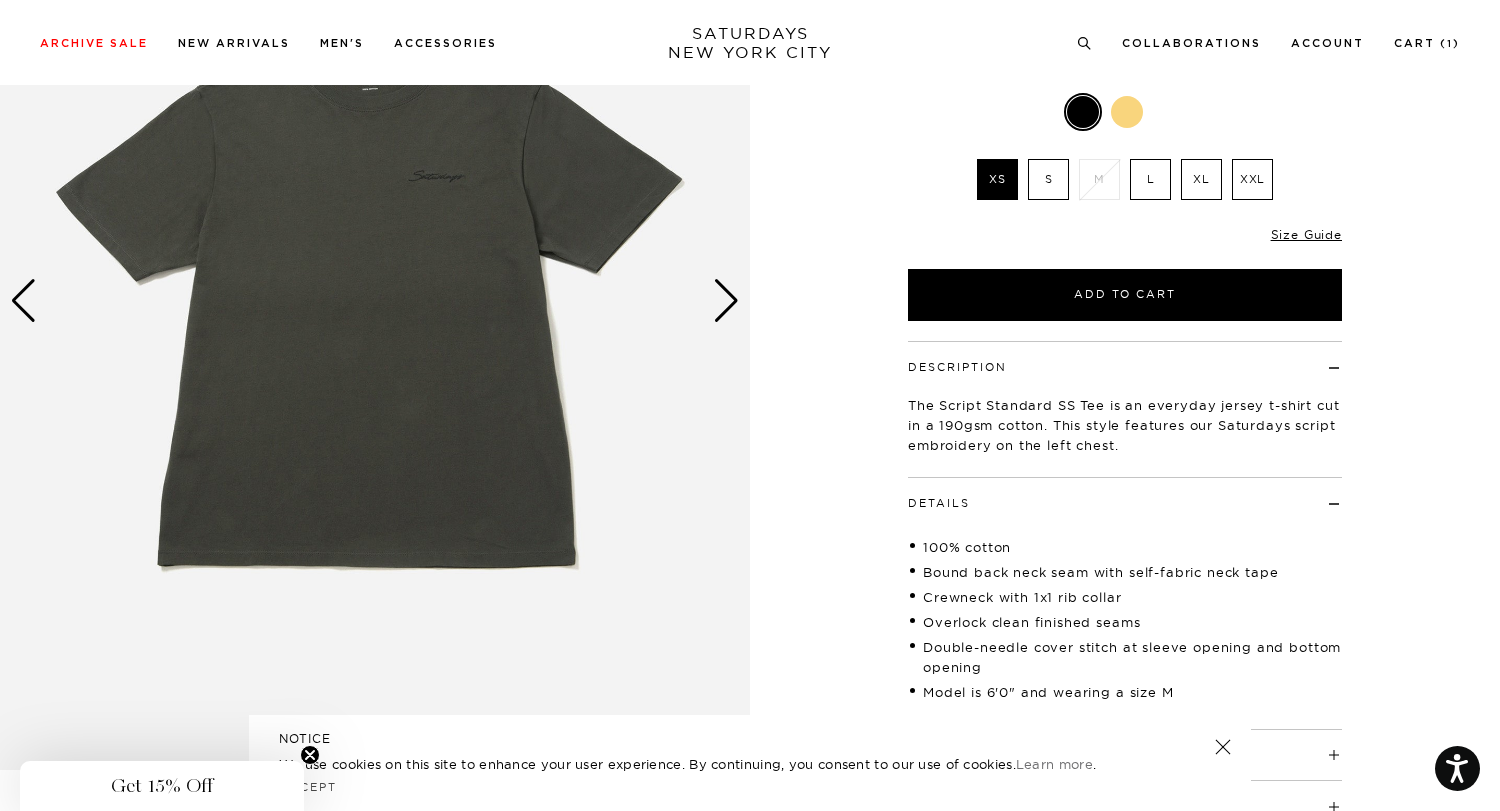 scroll, scrollTop: 190, scrollLeft: 0, axis: vertical 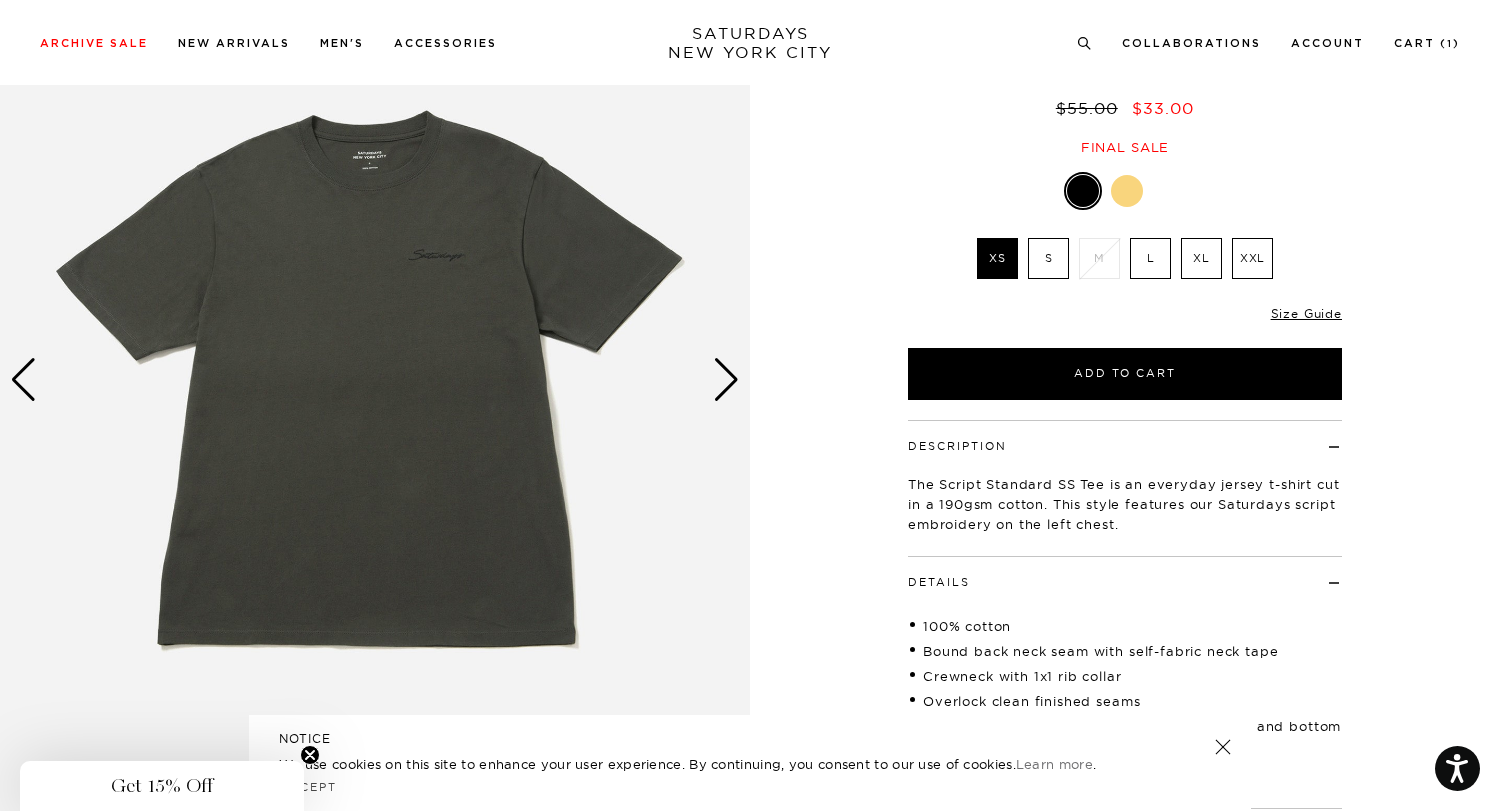 click on "L" at bounding box center (1150, 258) 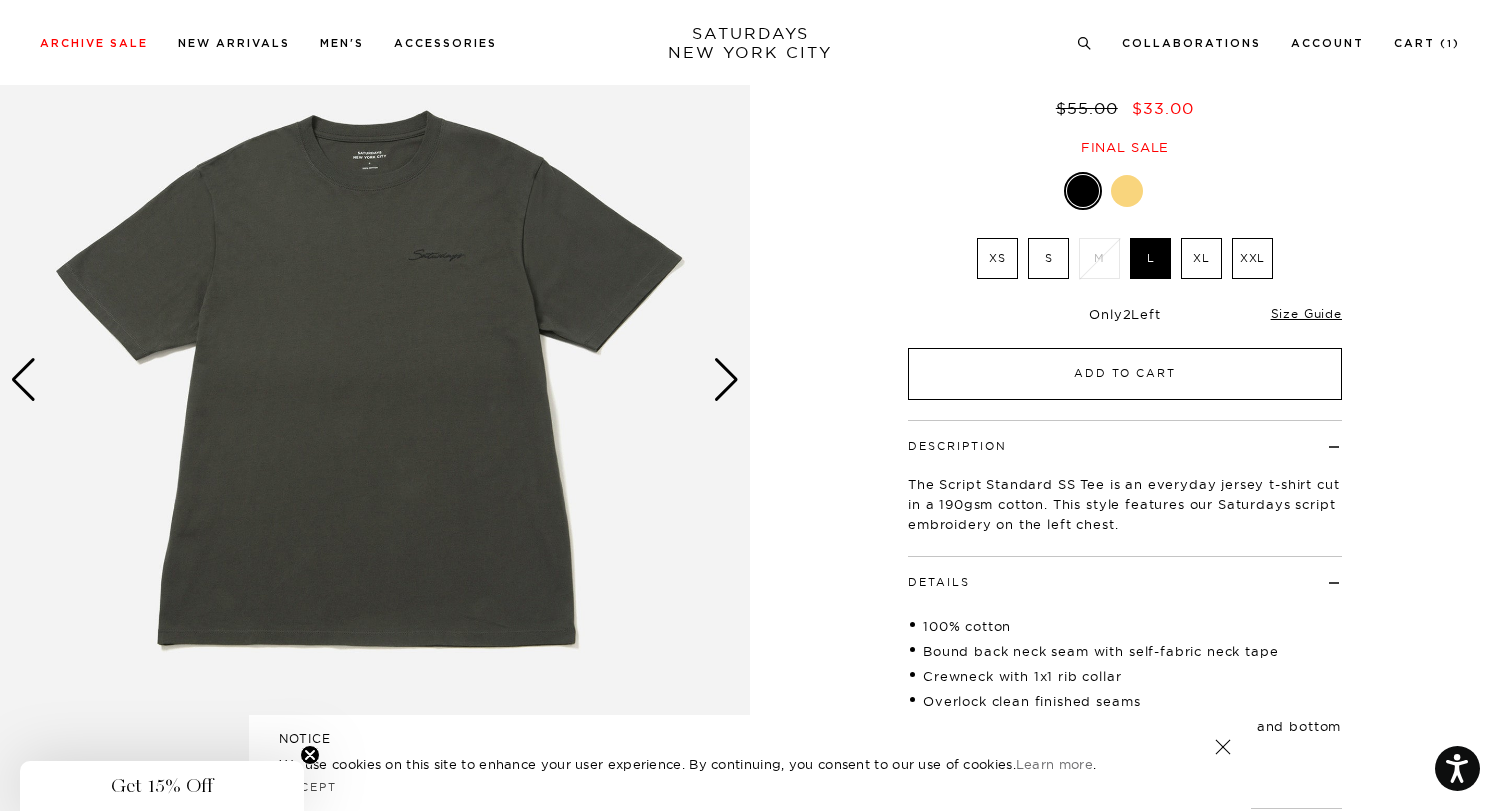 click on "Add to Cart" at bounding box center (1125, 374) 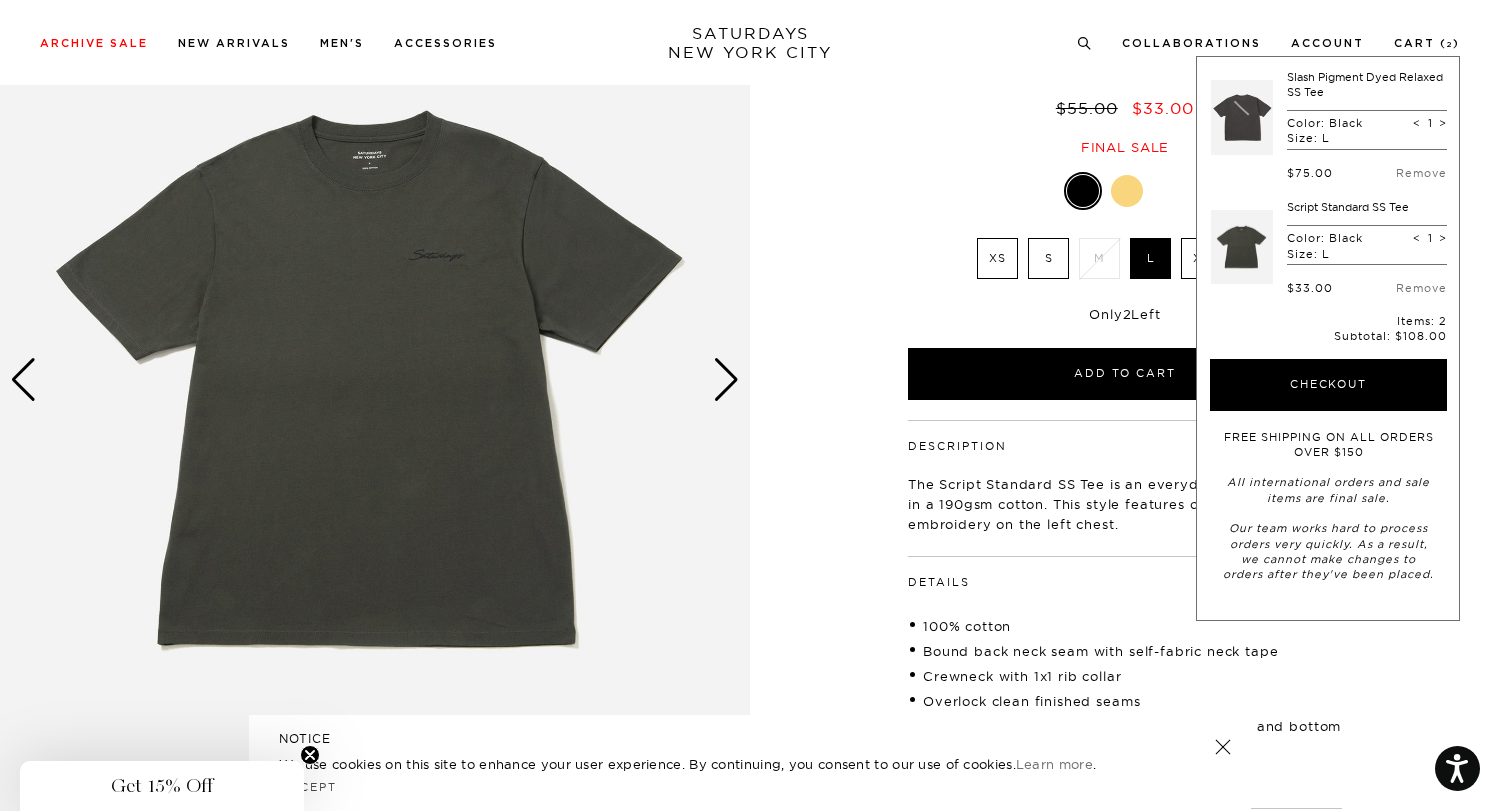 scroll, scrollTop: 0, scrollLeft: 0, axis: both 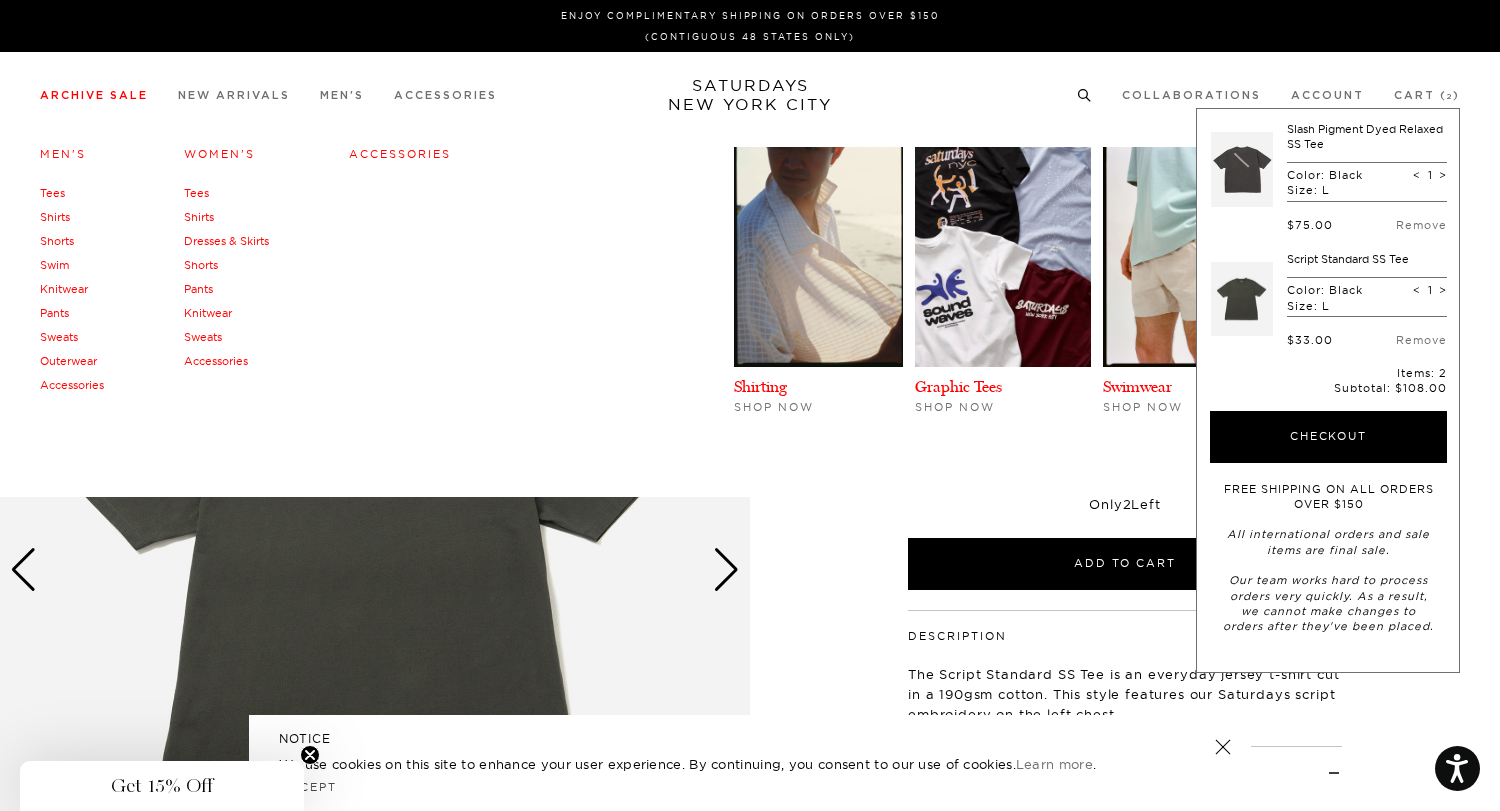 click on "Accessories" at bounding box center (216, 361) 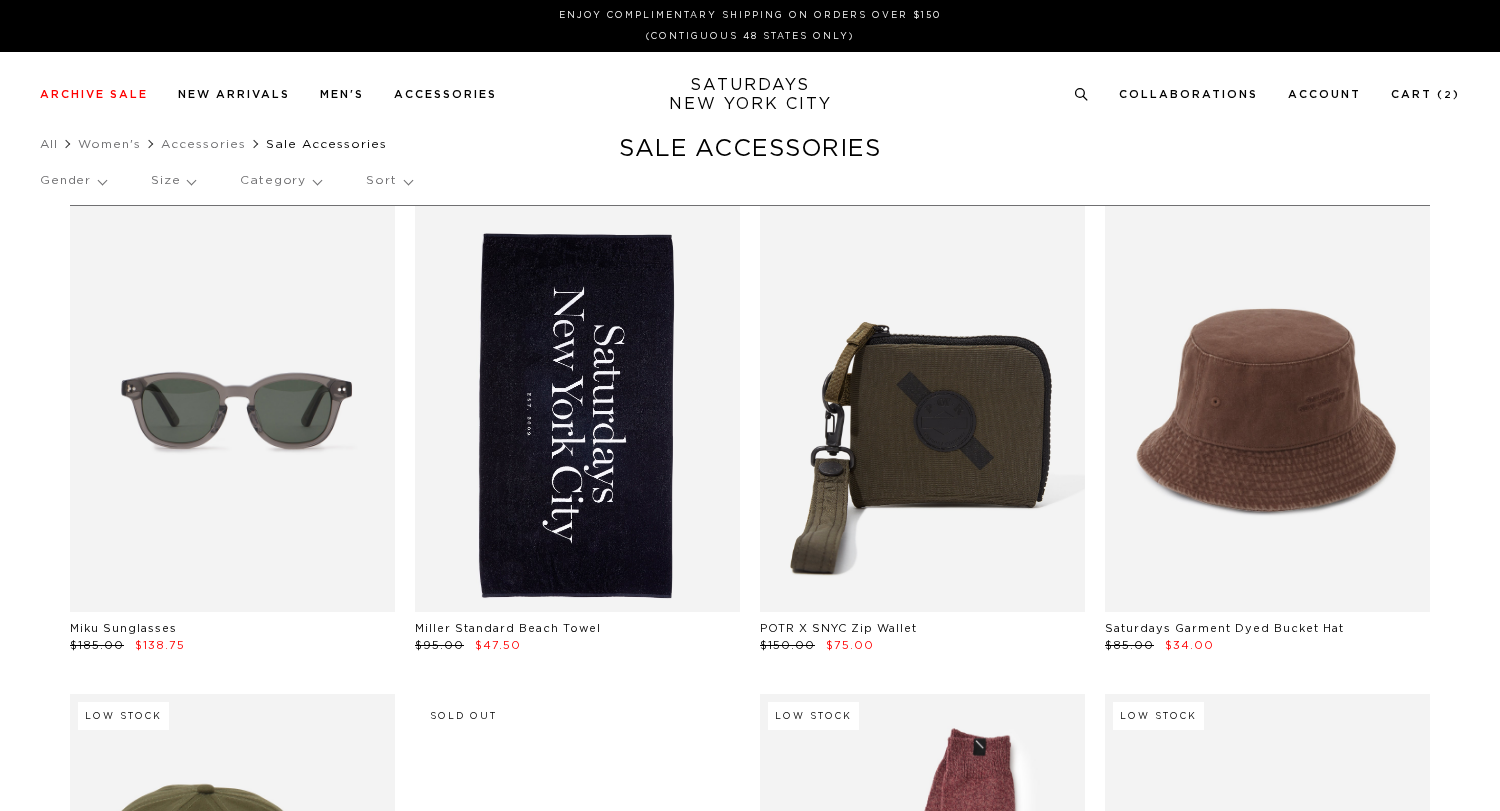 scroll, scrollTop: 0, scrollLeft: 0, axis: both 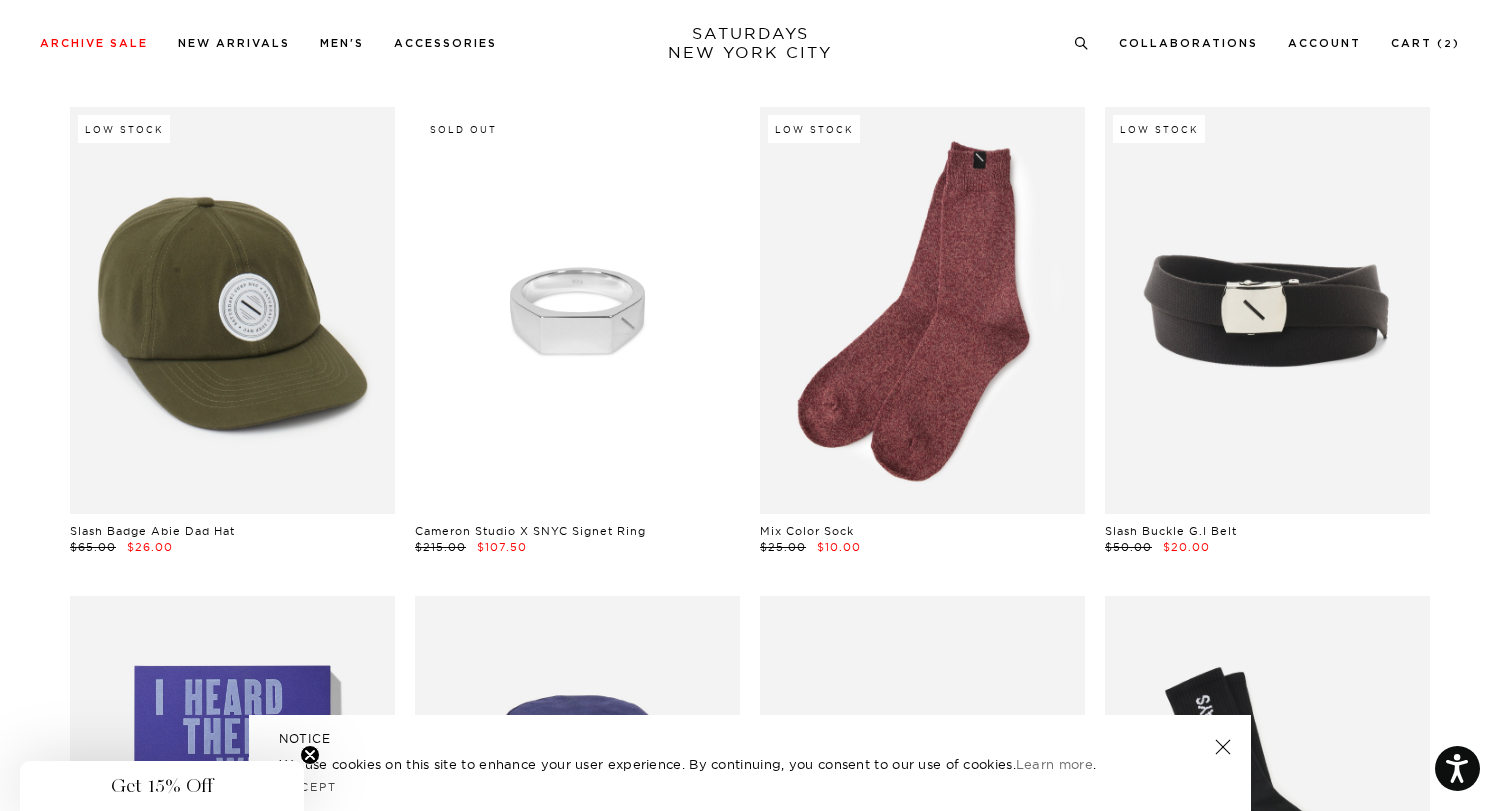 click at bounding box center [1267, 310] 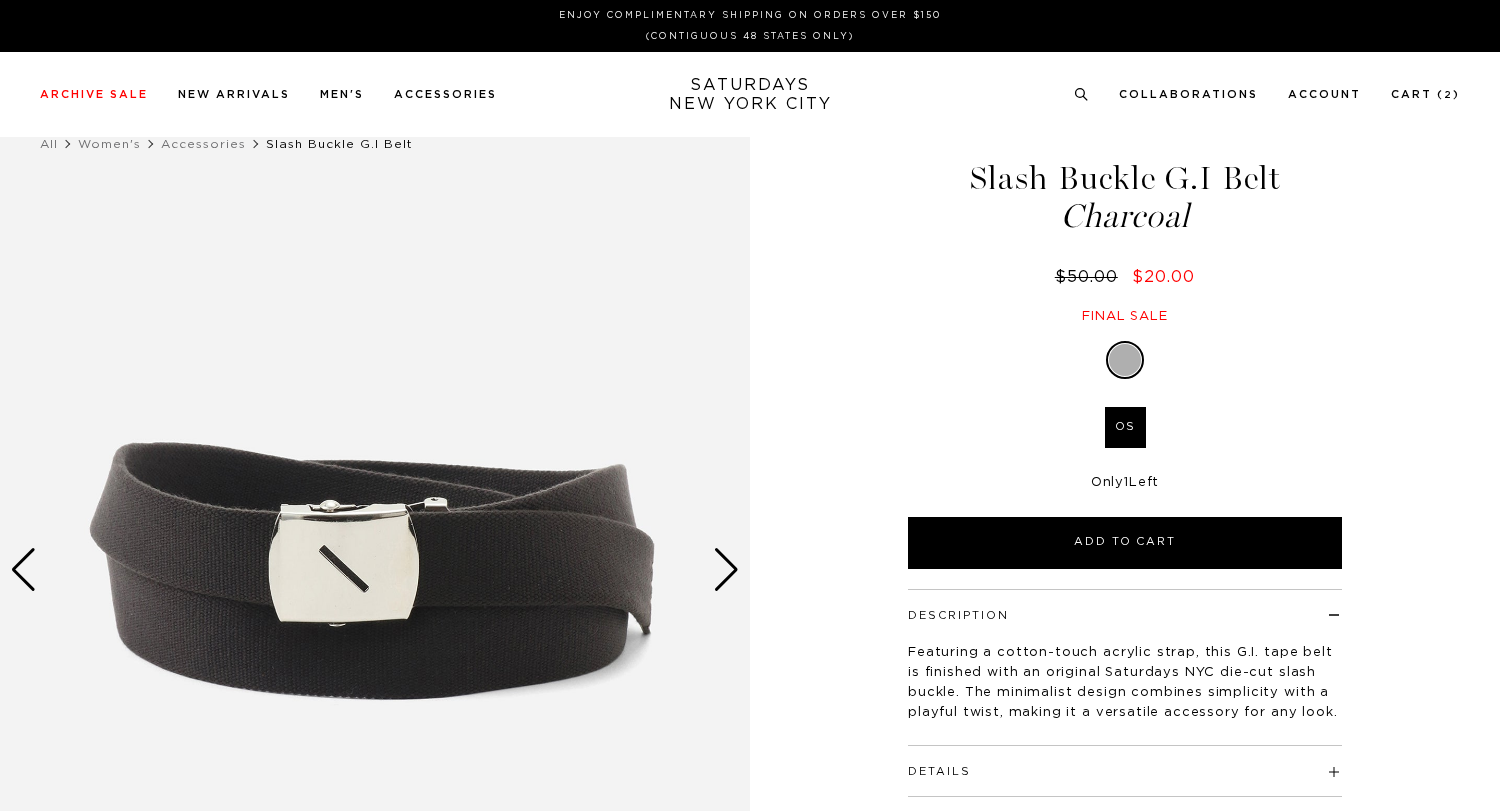scroll, scrollTop: 0, scrollLeft: 0, axis: both 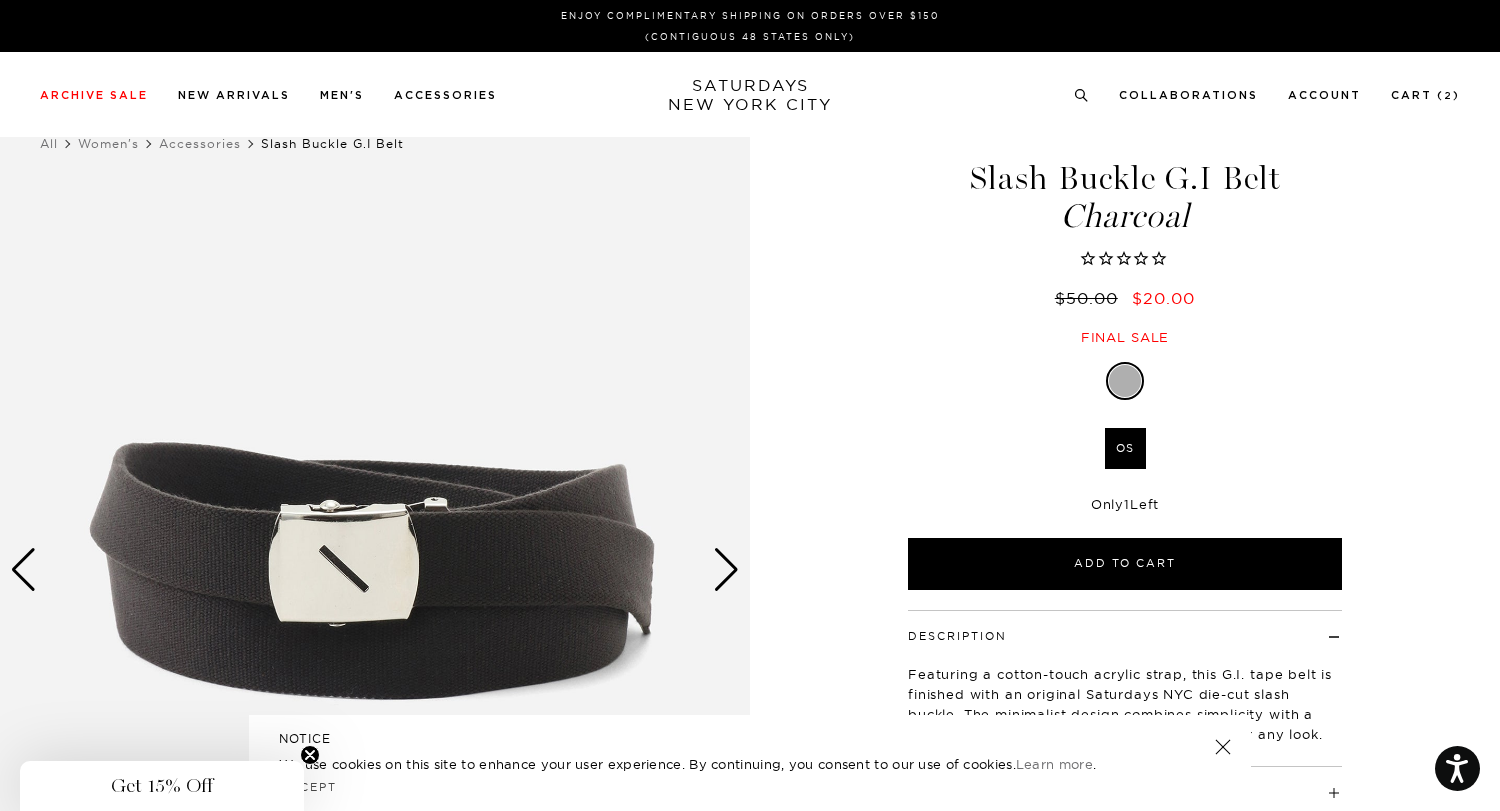 click at bounding box center [375, 570] 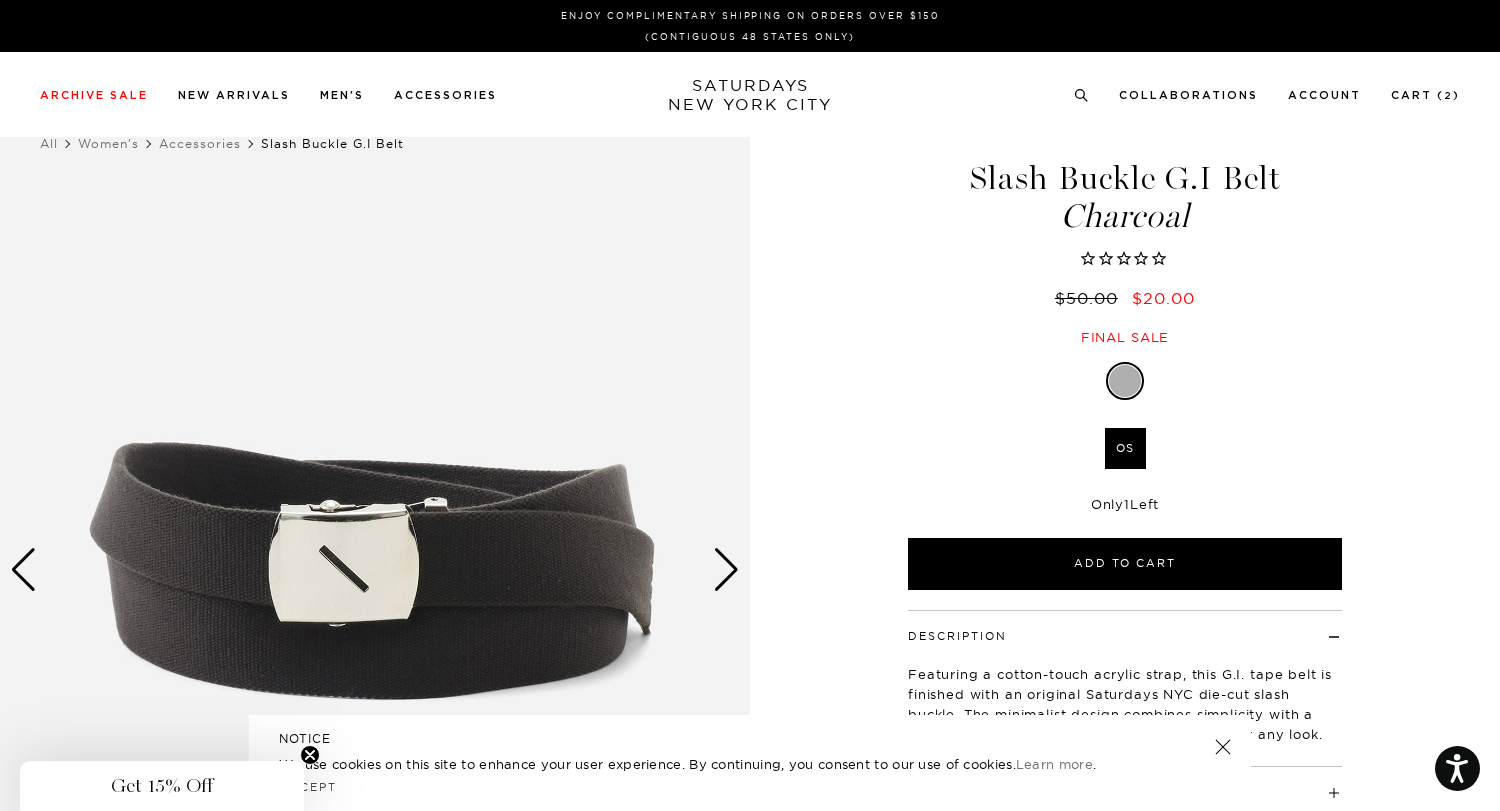 click at bounding box center (726, 570) 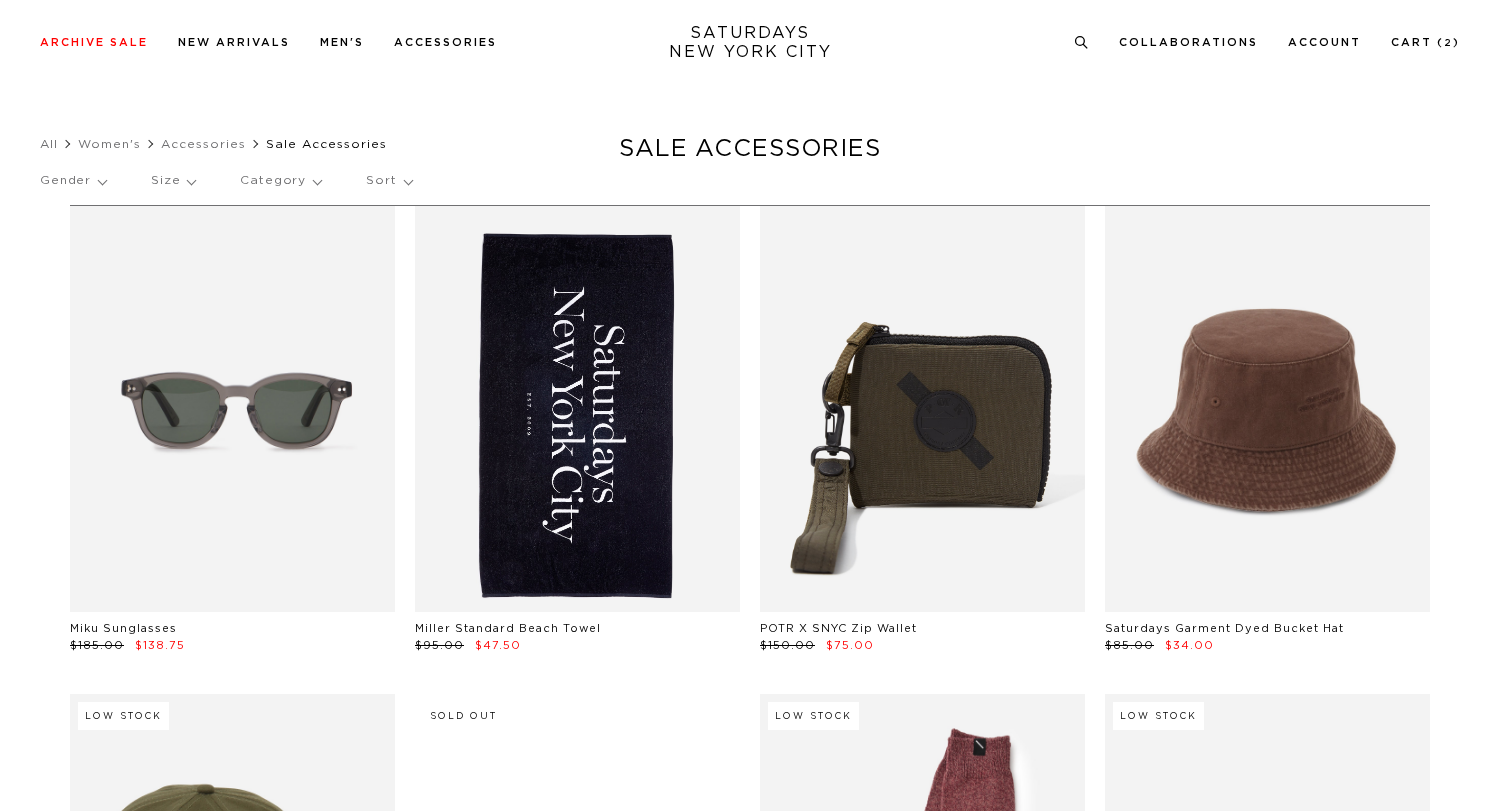 scroll, scrollTop: 587, scrollLeft: 0, axis: vertical 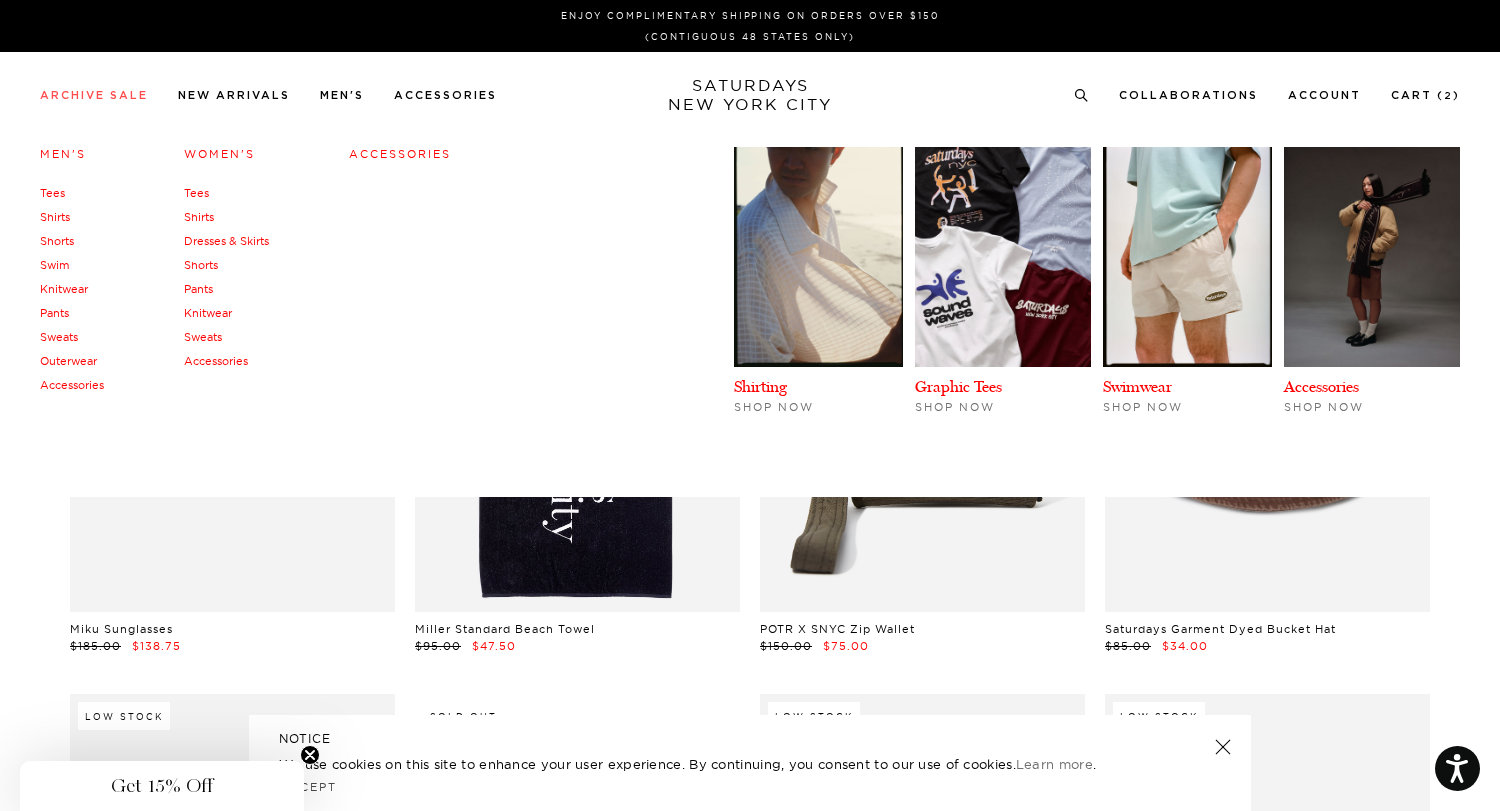 click on "Archive Sale" at bounding box center (94, 95) 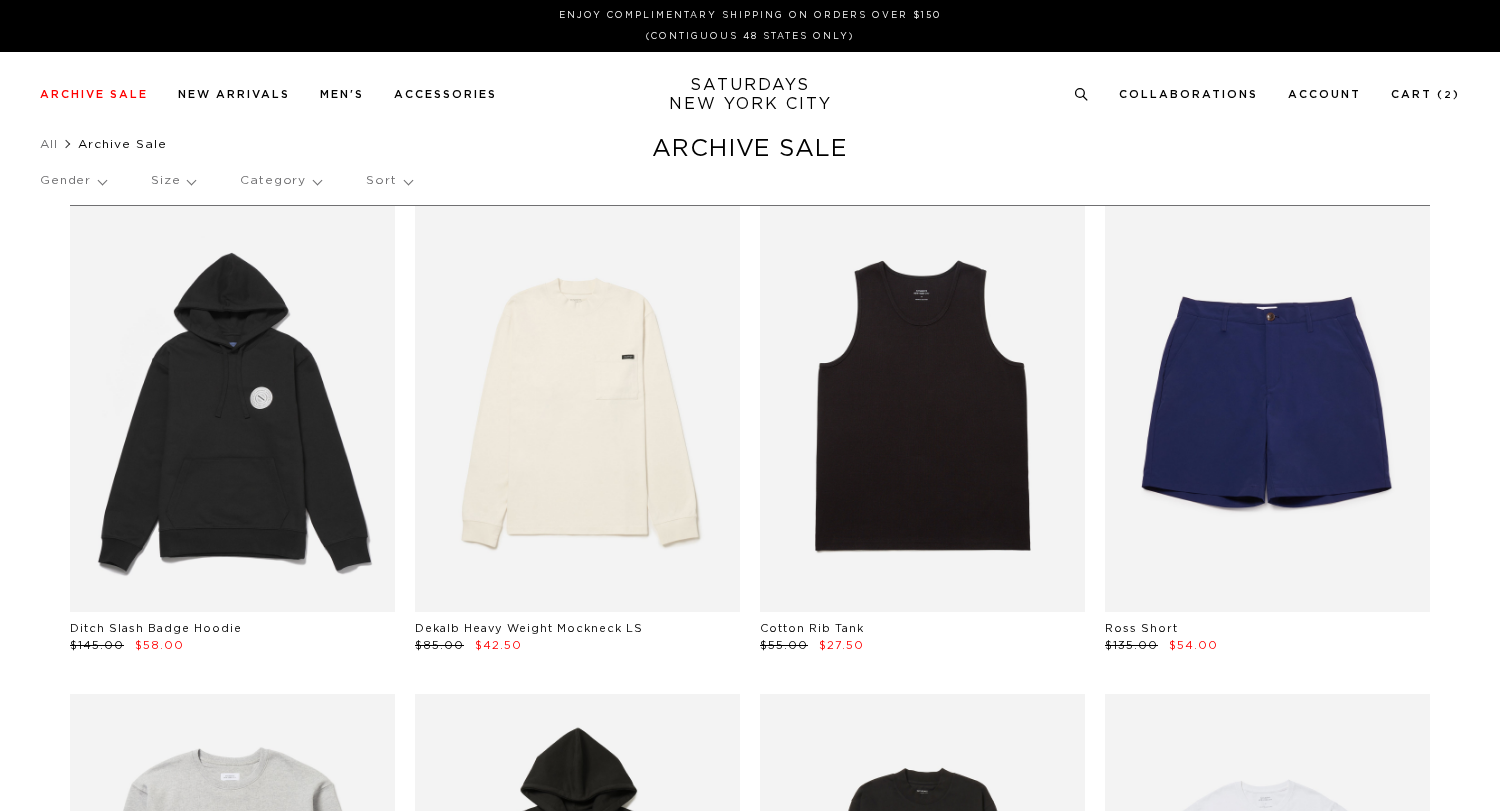 scroll, scrollTop: 0, scrollLeft: 0, axis: both 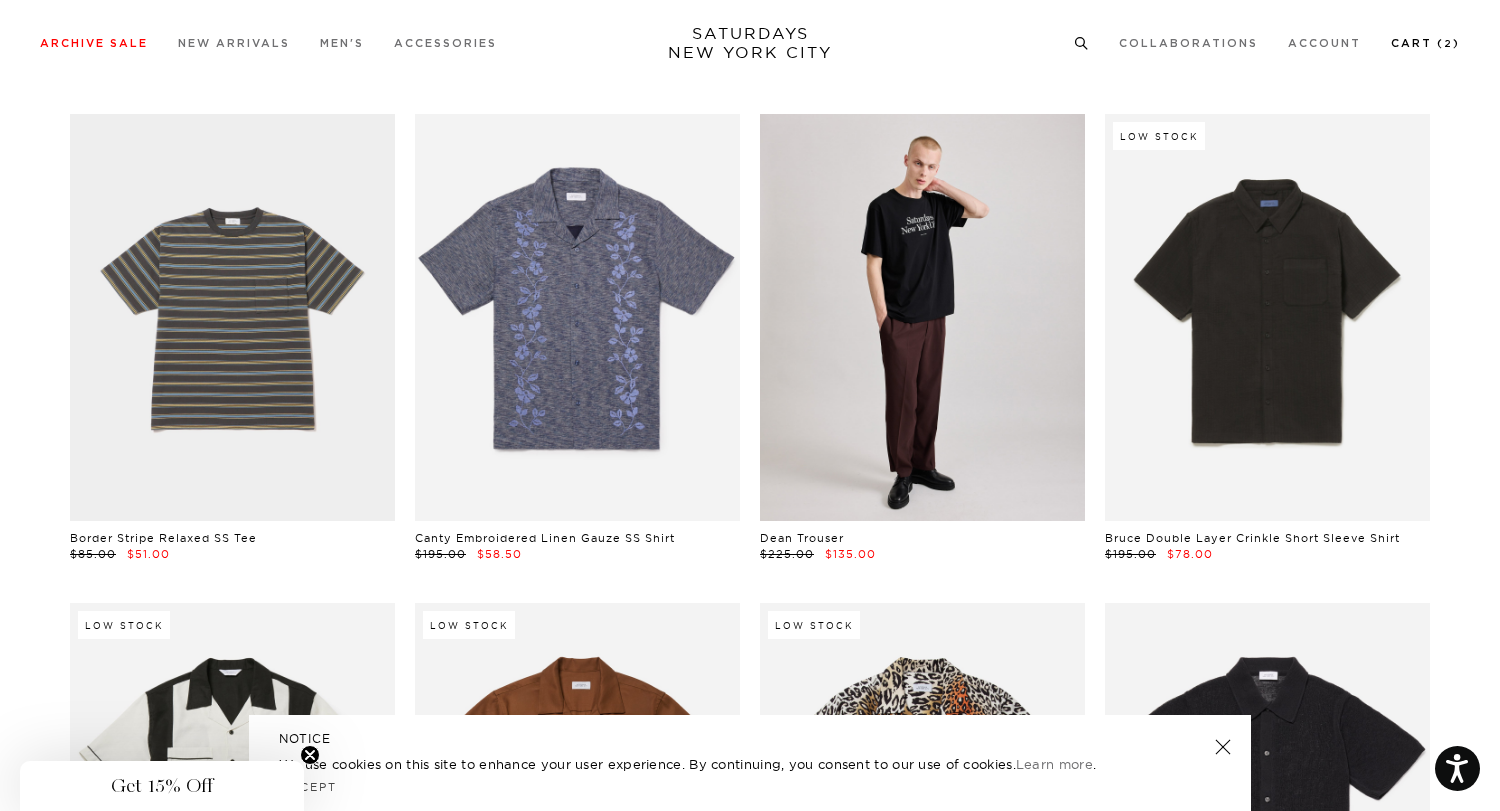 click on "Cart ( 2 )" at bounding box center (1425, 43) 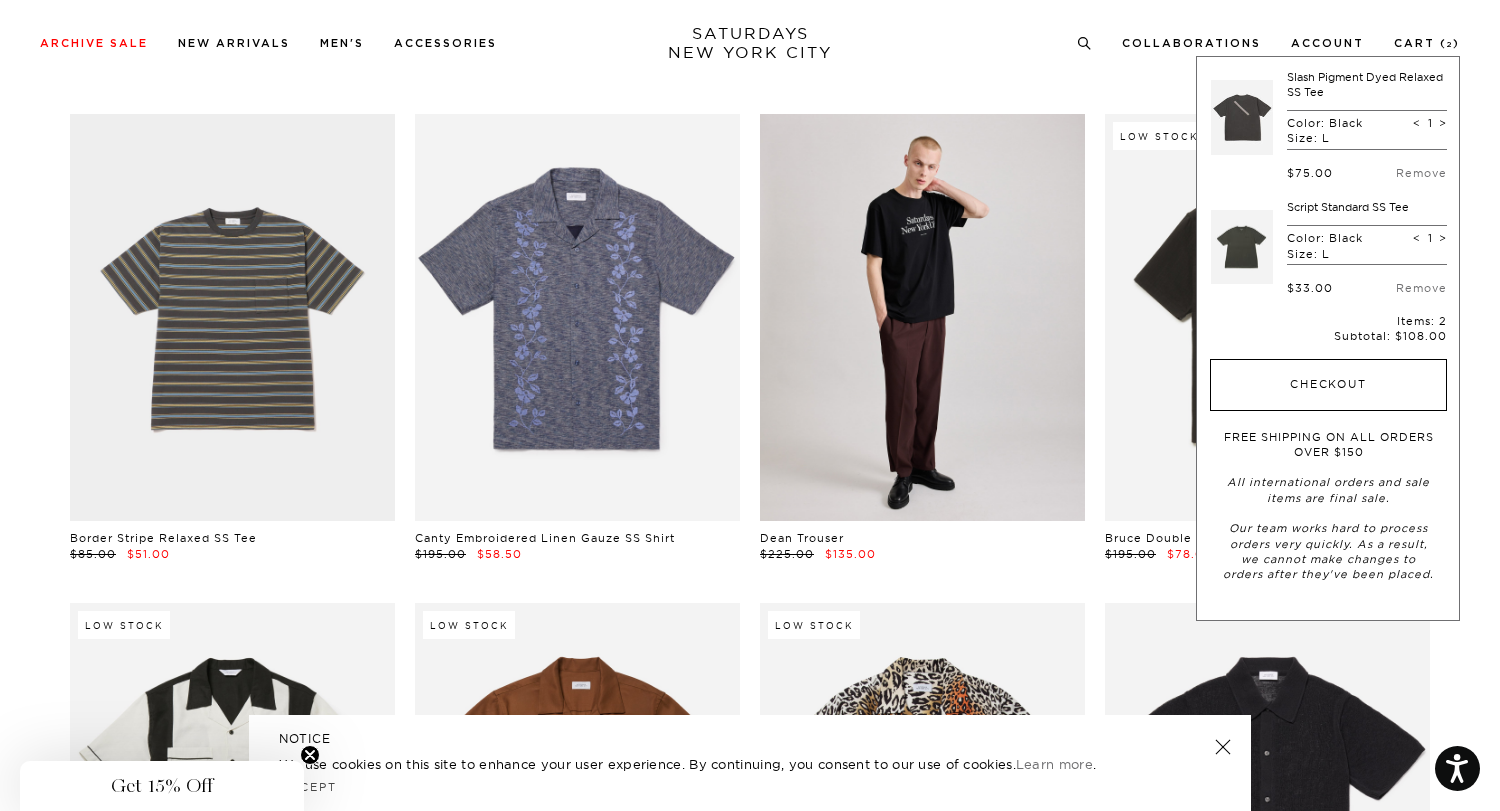 click on "Checkout" at bounding box center [1328, 385] 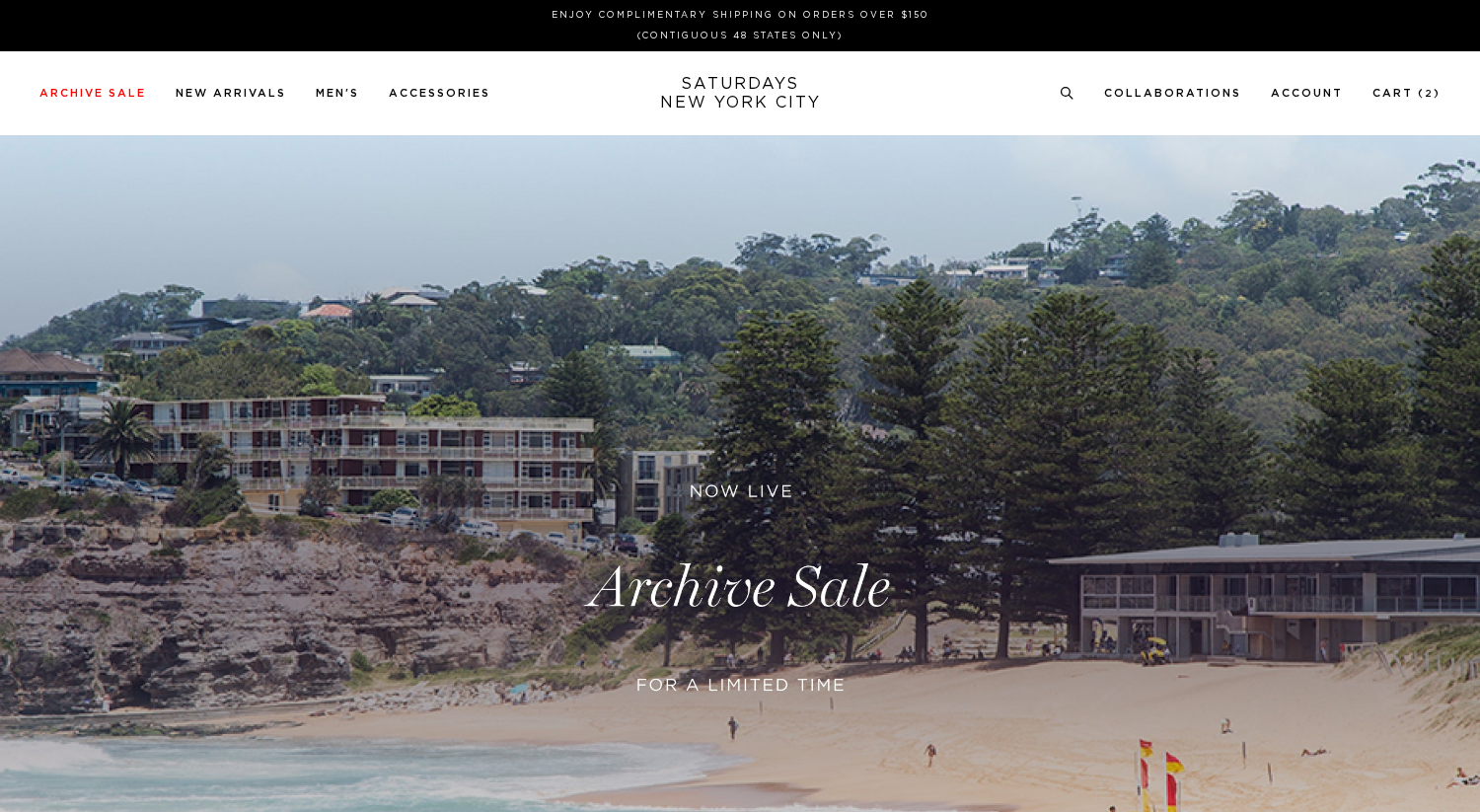scroll, scrollTop: 0, scrollLeft: 0, axis: both 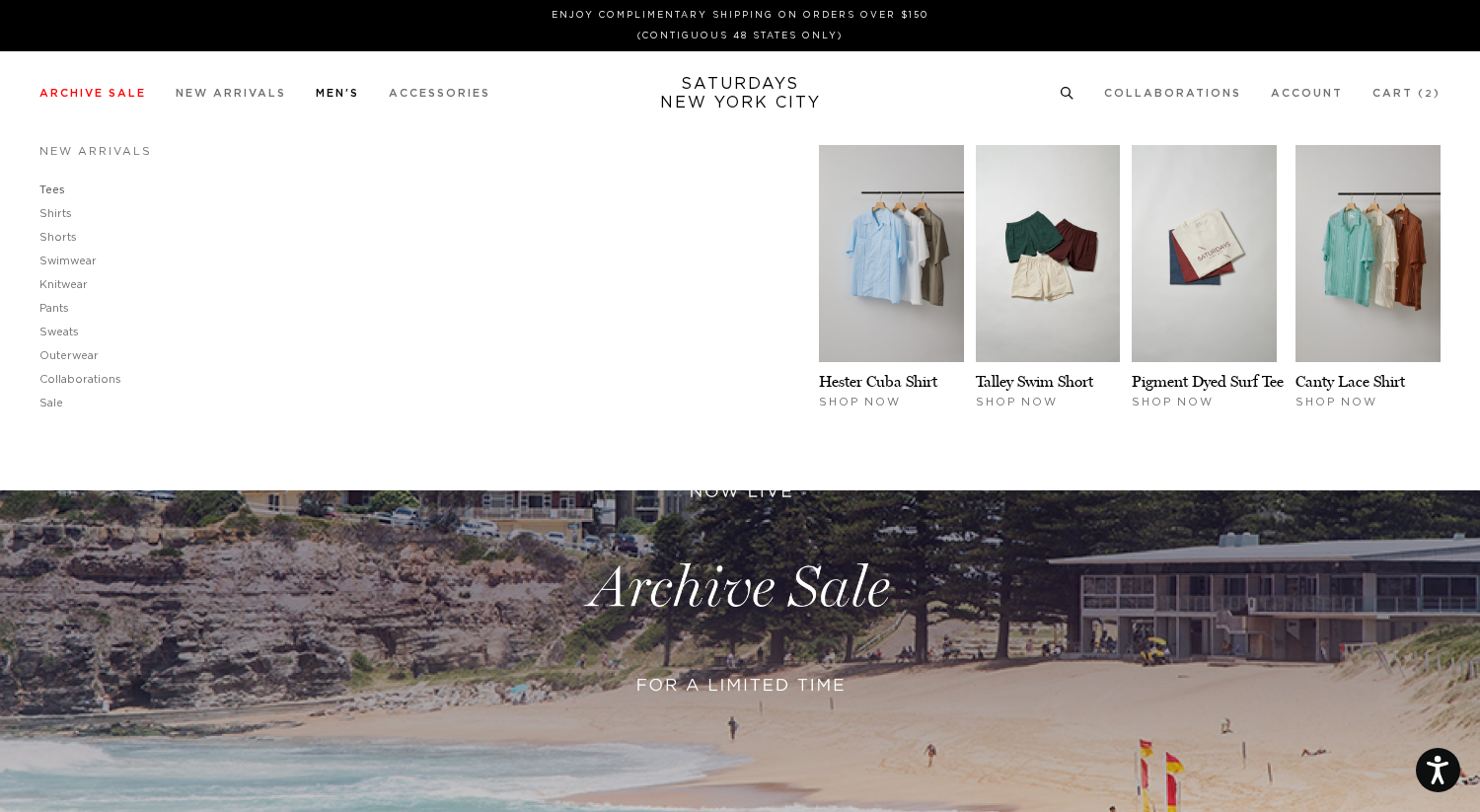 click on "Tees" at bounding box center (52, 189) 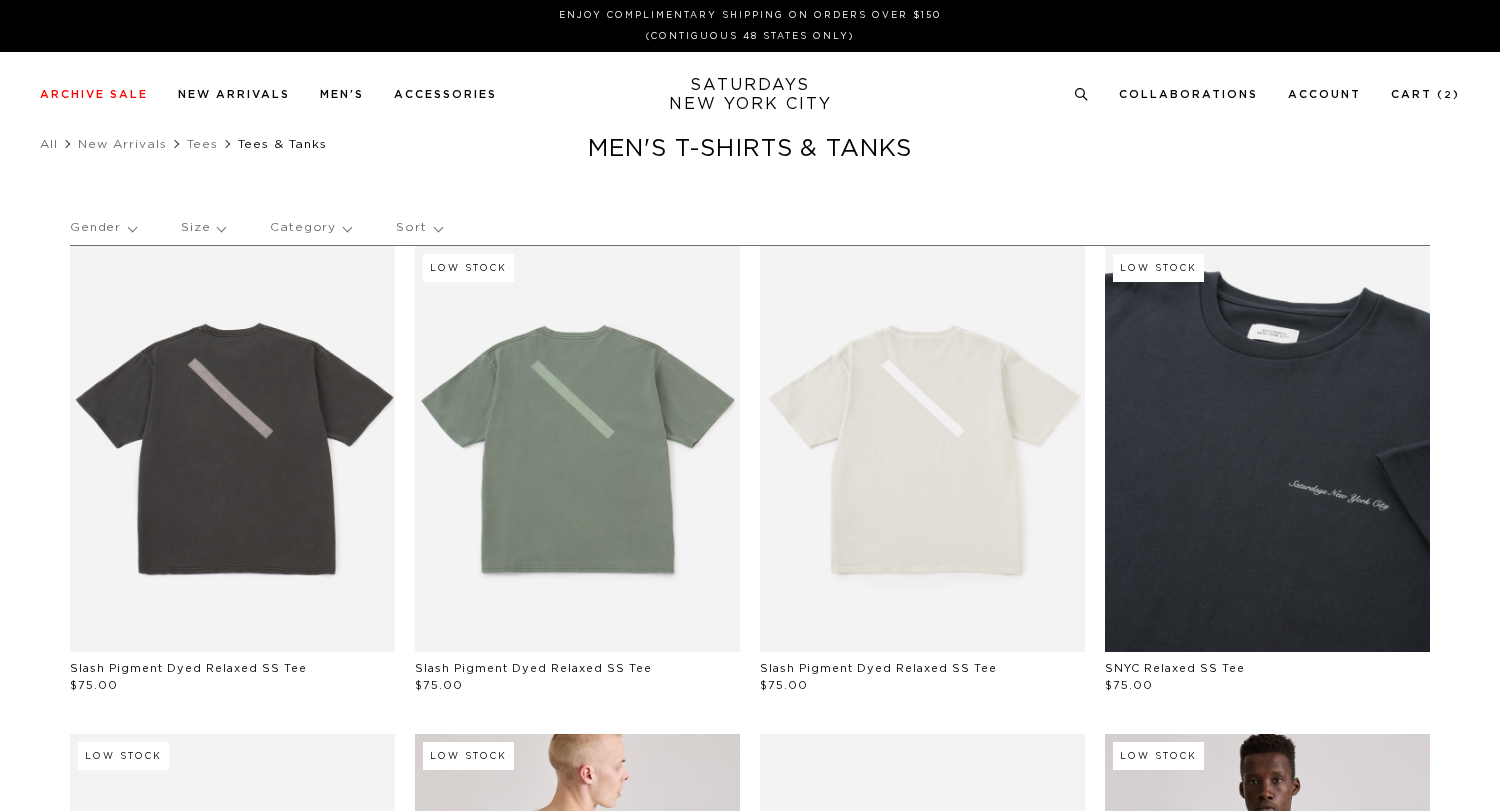 scroll, scrollTop: 0, scrollLeft: 0, axis: both 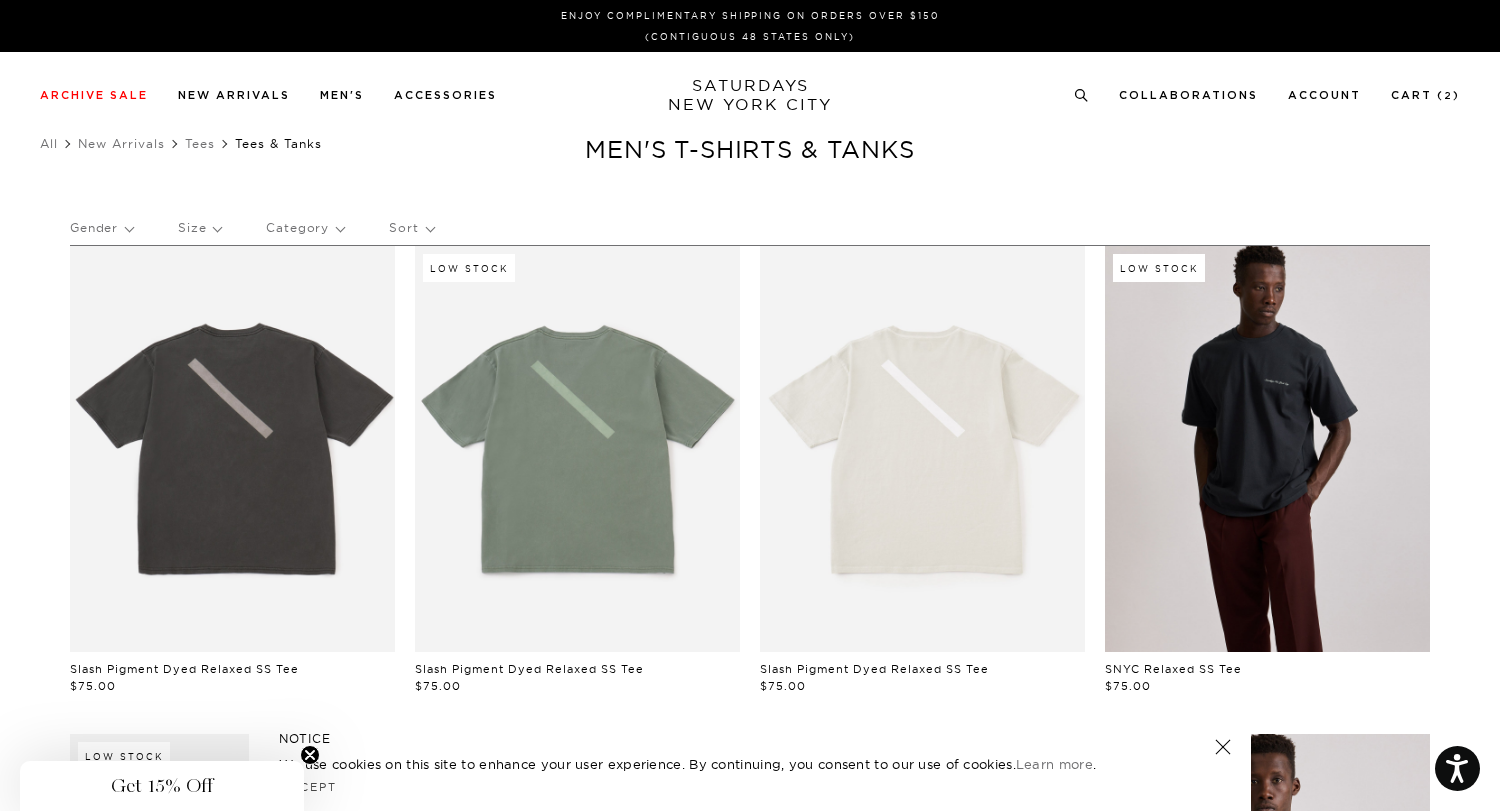 click at bounding box center (1267, 449) 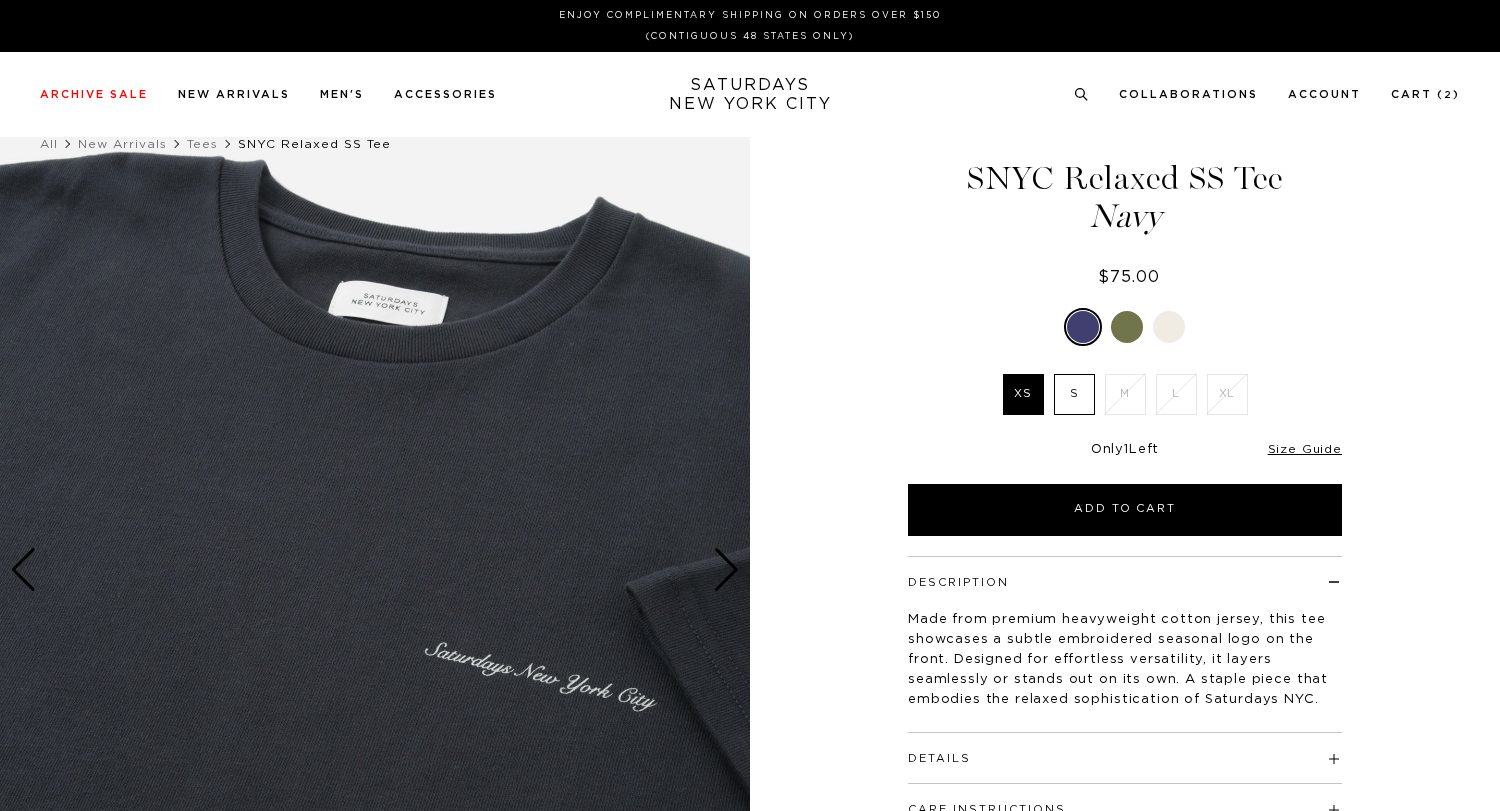 scroll, scrollTop: 0, scrollLeft: 0, axis: both 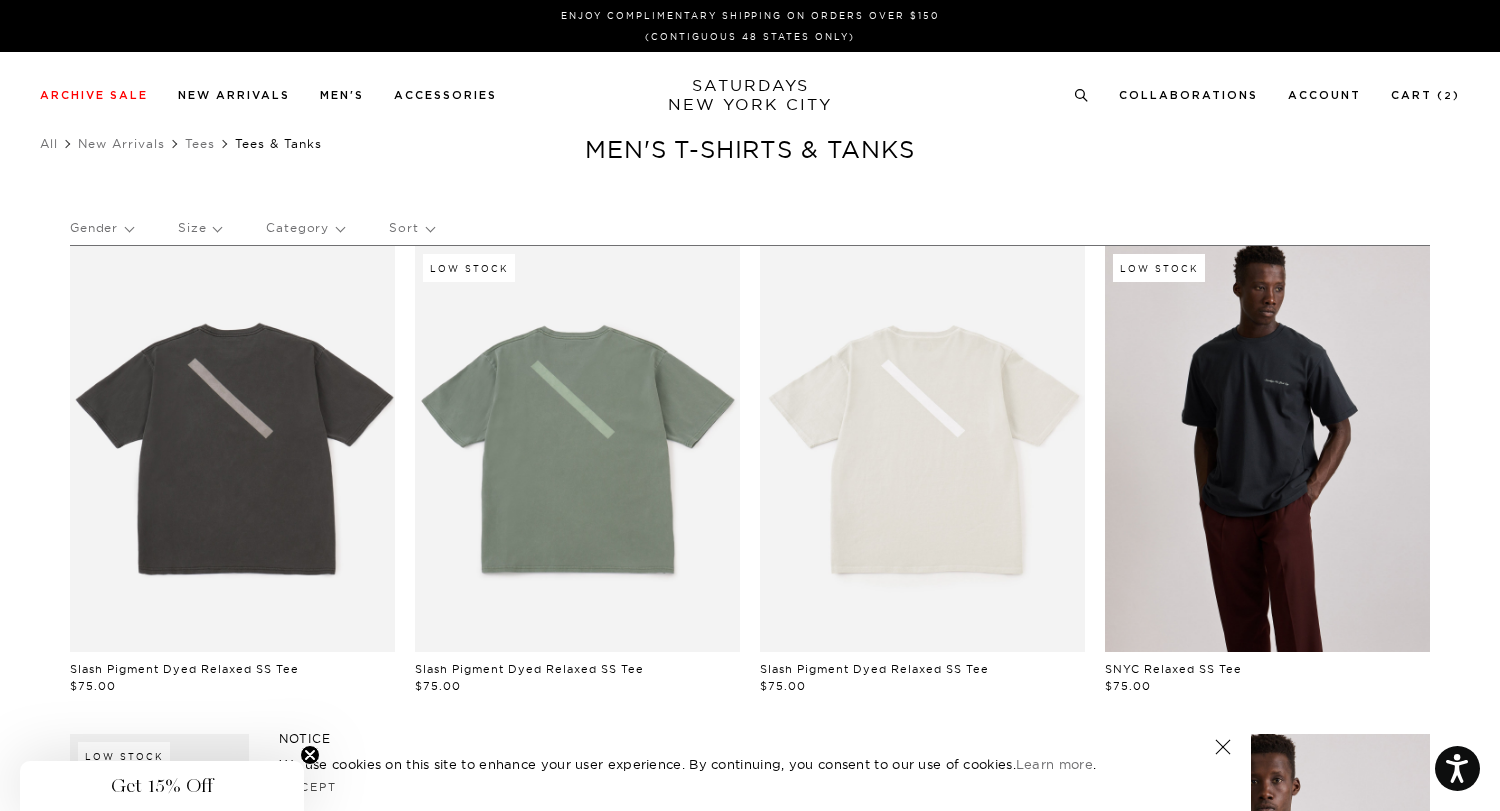 click at bounding box center (1267, 449) 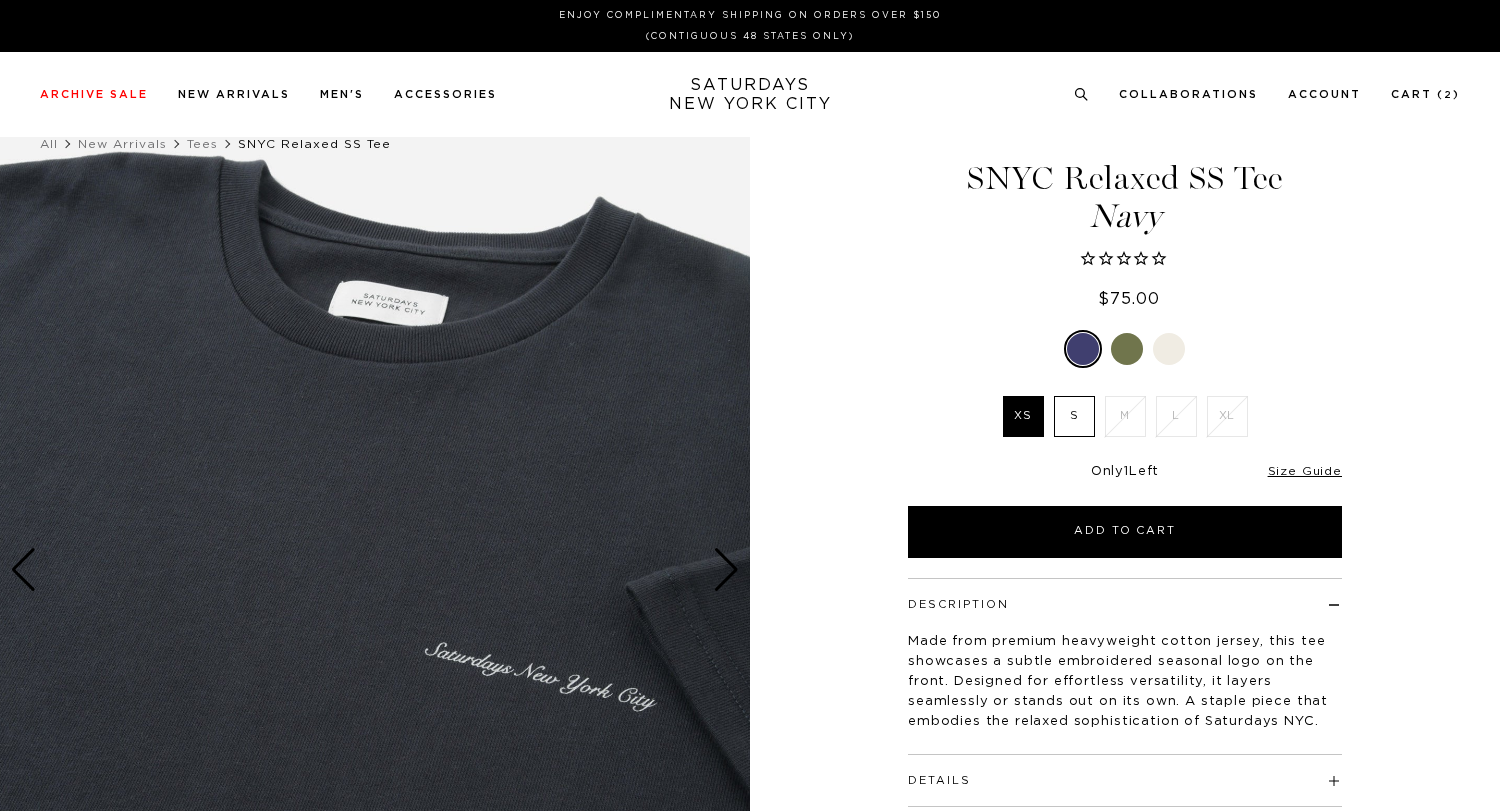 scroll, scrollTop: 0, scrollLeft: 0, axis: both 